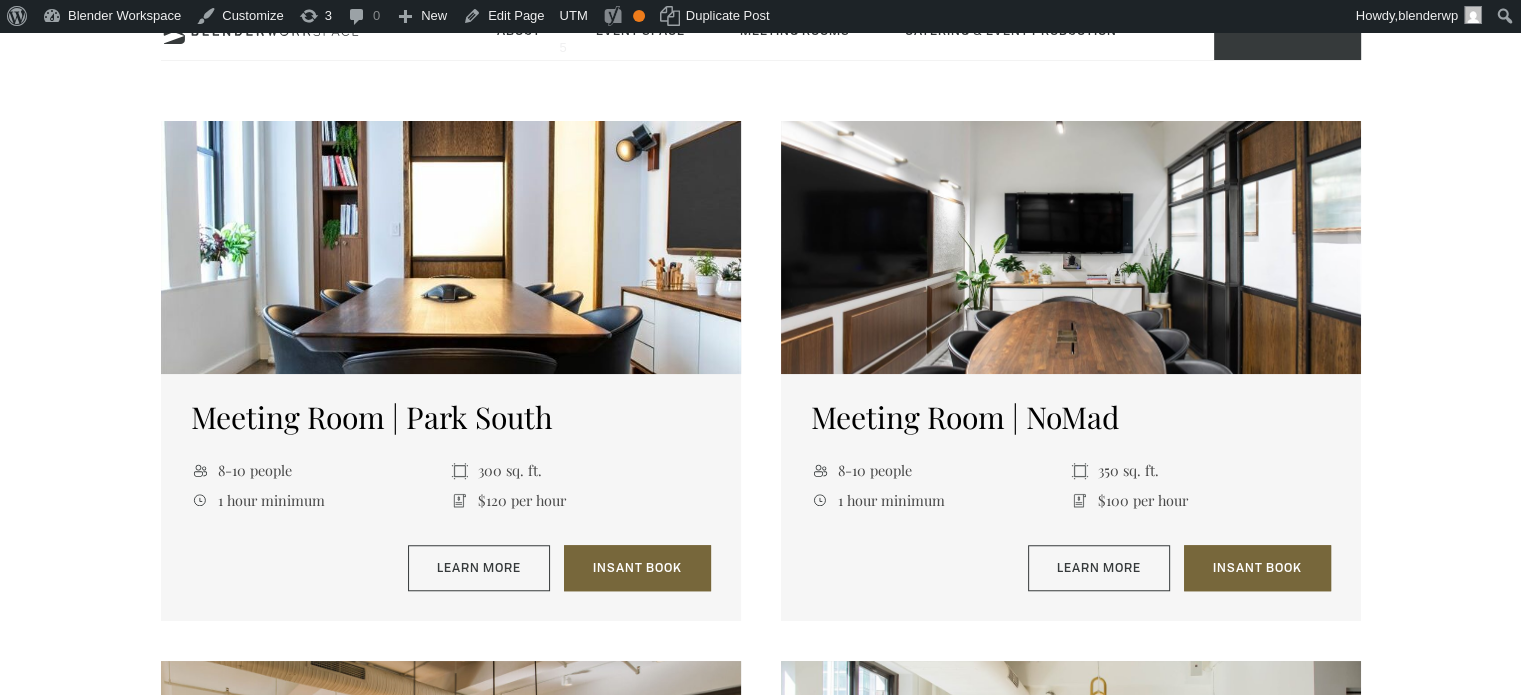scroll, scrollTop: 1400, scrollLeft: 0, axis: vertical 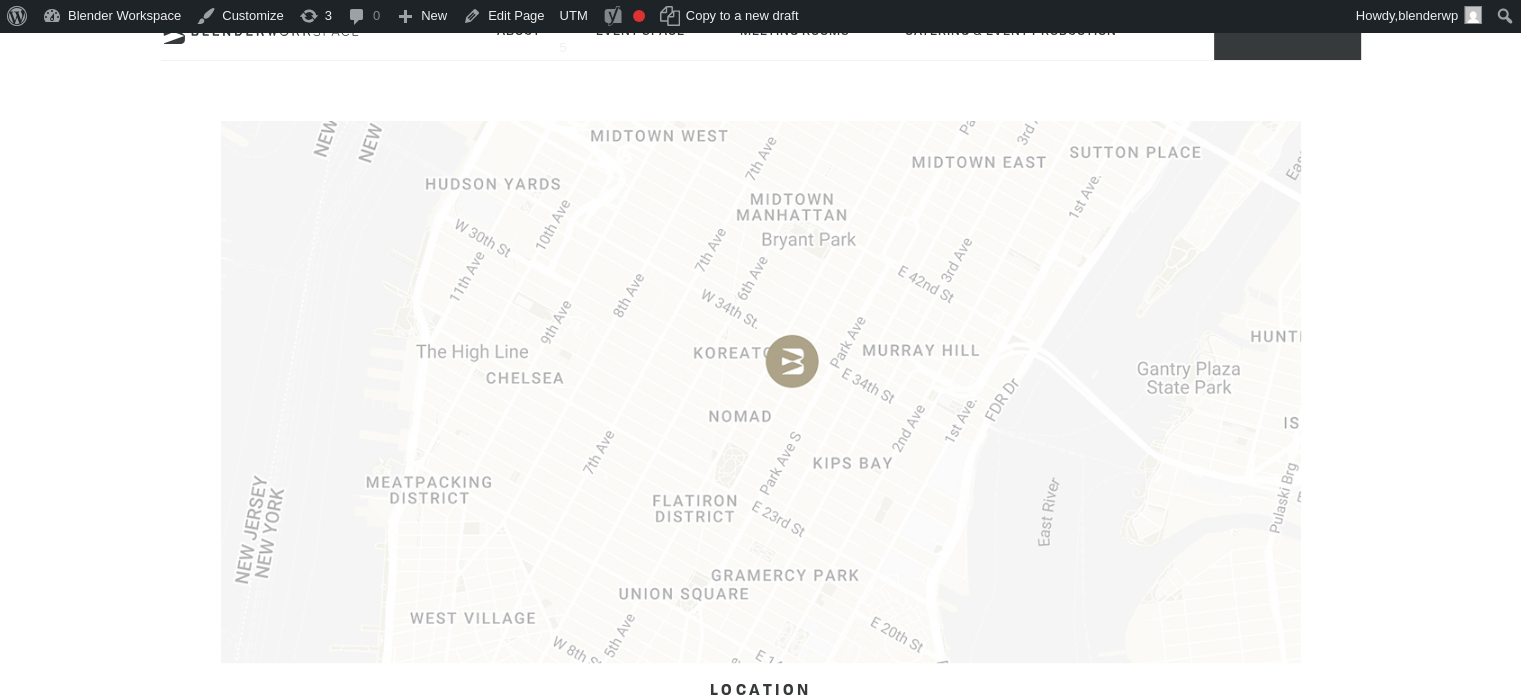 click at bounding box center [761, 366] 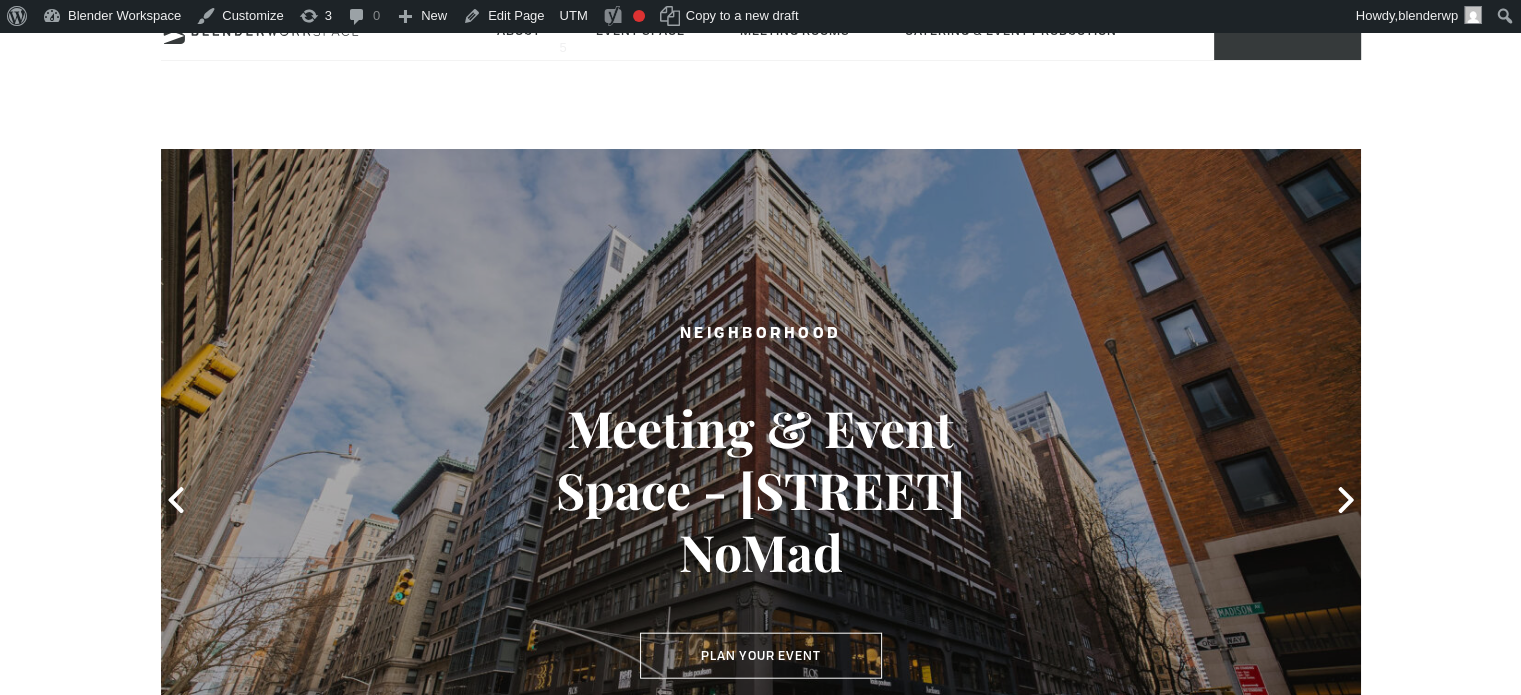 scroll, scrollTop: 0, scrollLeft: 0, axis: both 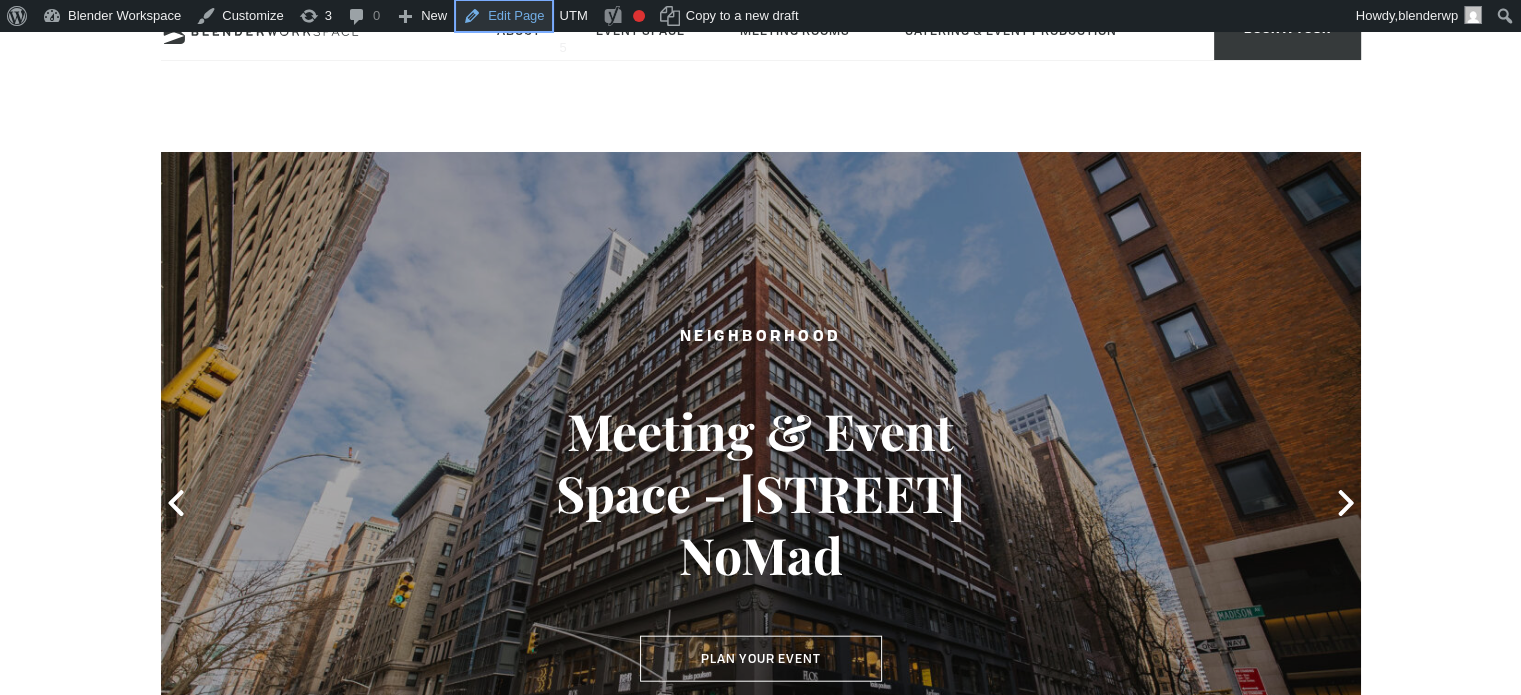 click on "Edit Page" at bounding box center [503, 16] 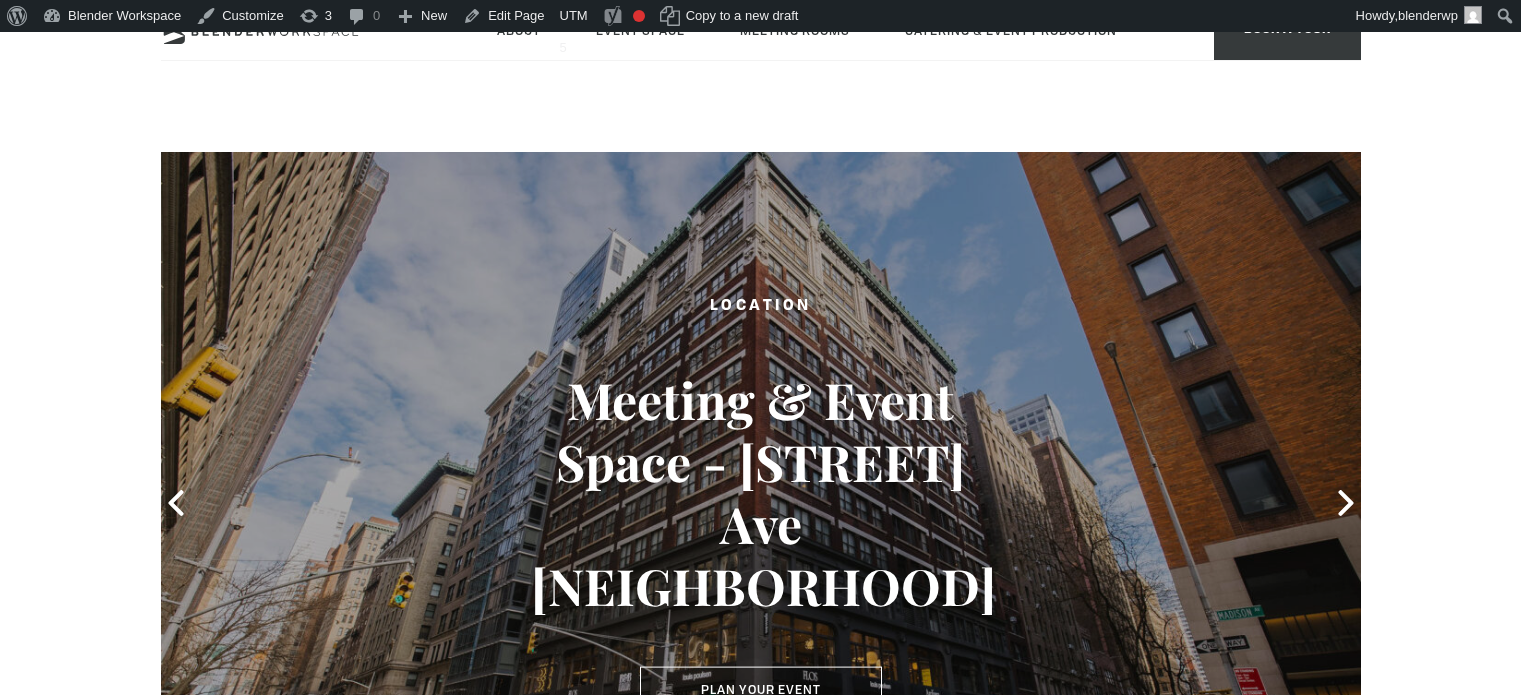 scroll, scrollTop: 0, scrollLeft: 0, axis: both 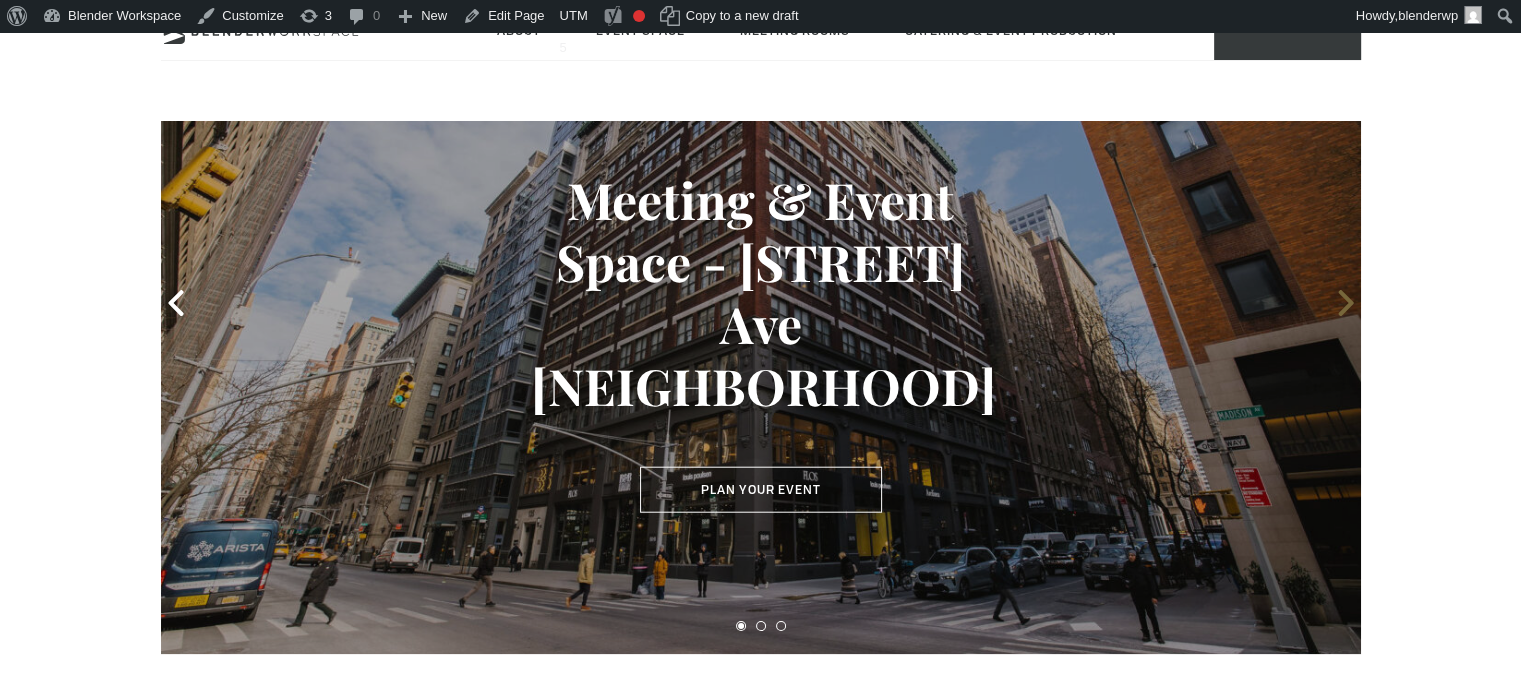 click 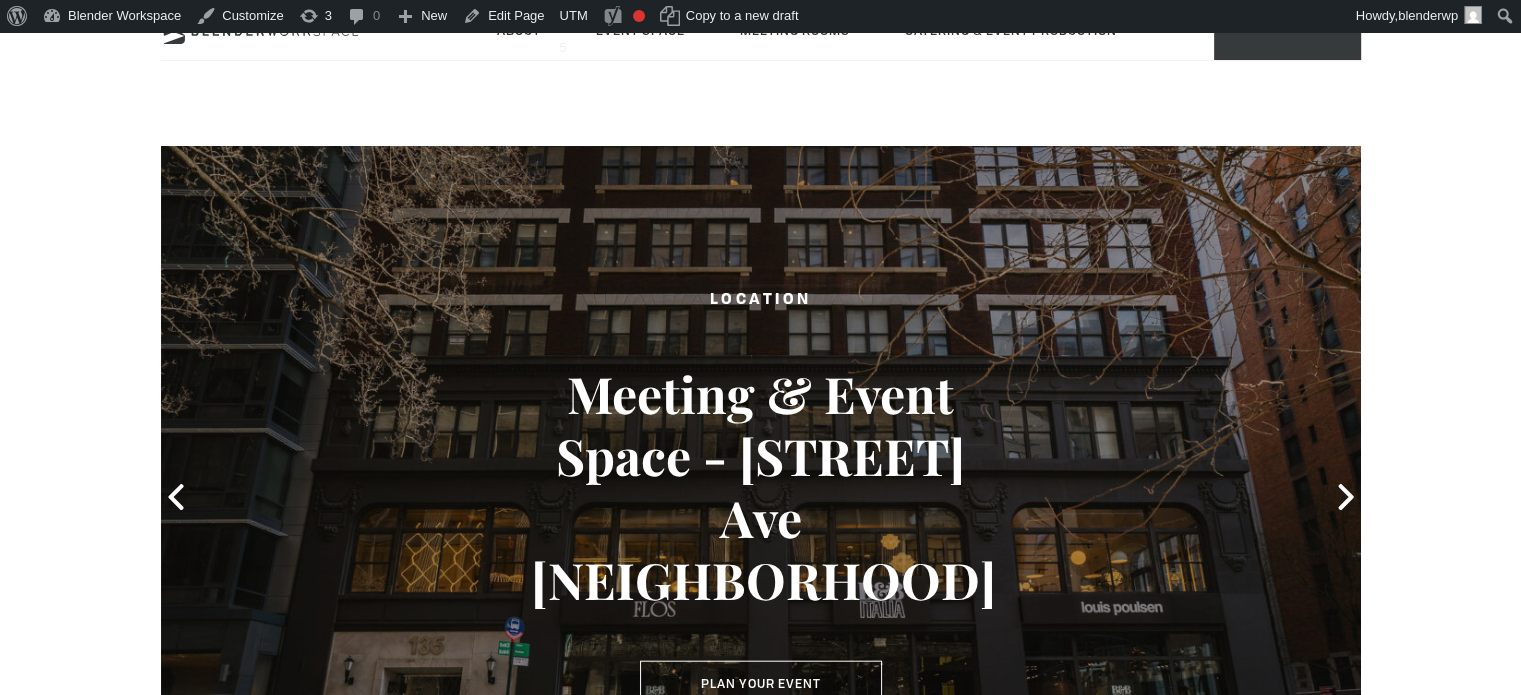 scroll, scrollTop: 0, scrollLeft: 0, axis: both 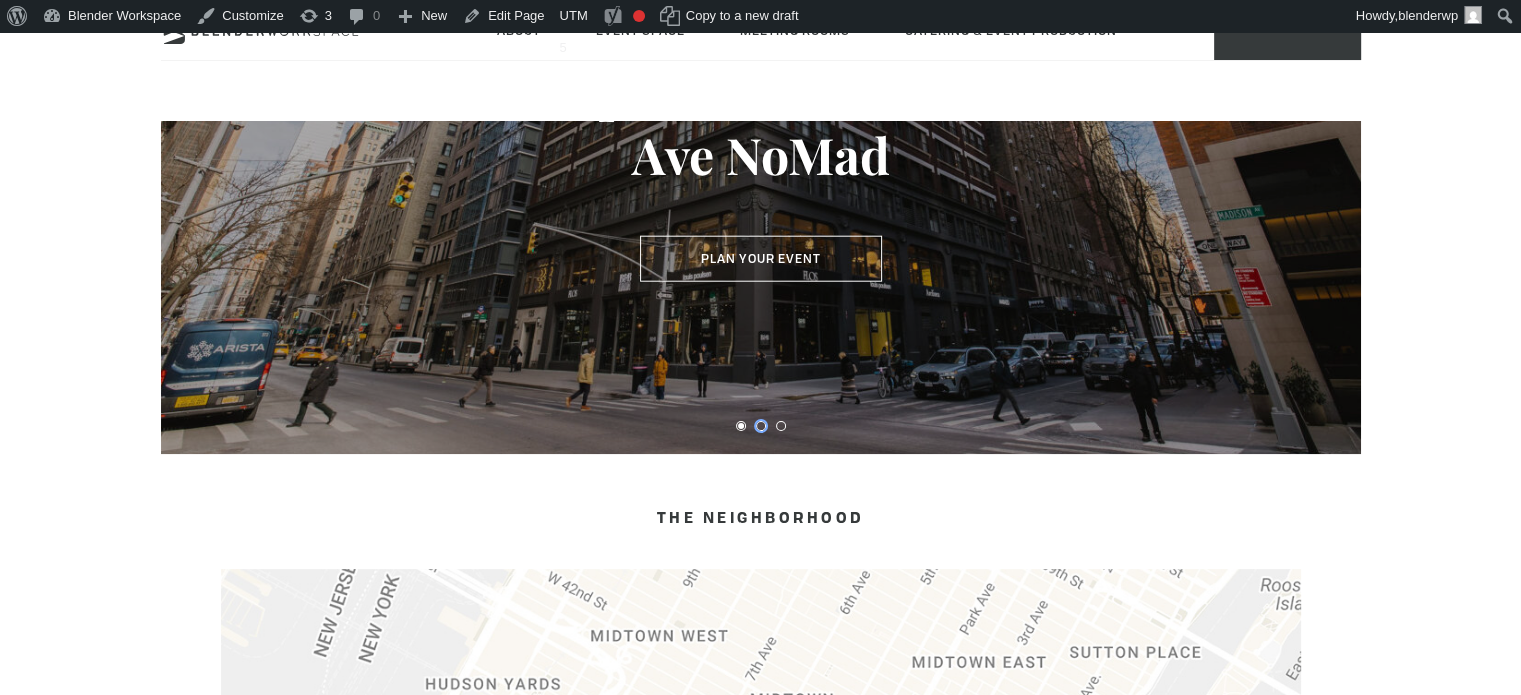 click at bounding box center (761, 426) 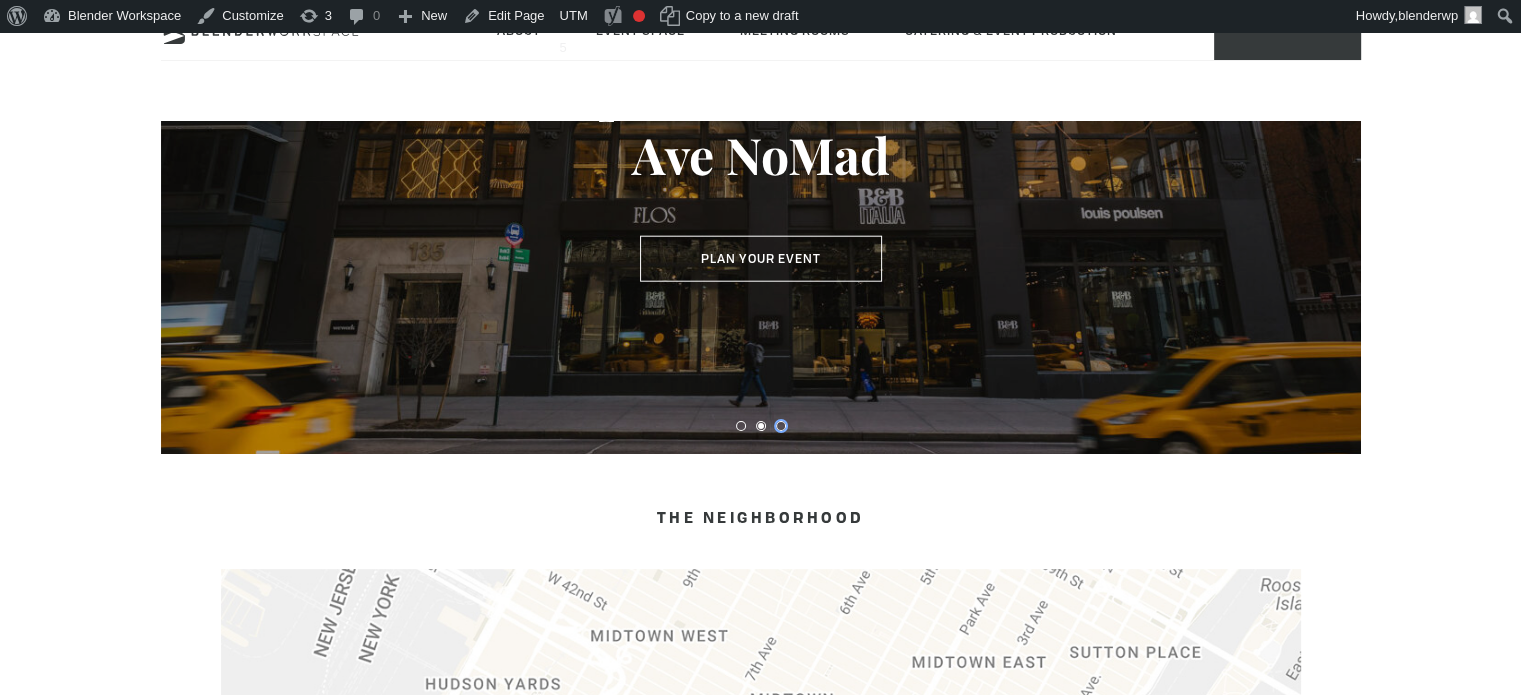 click at bounding box center (781, 426) 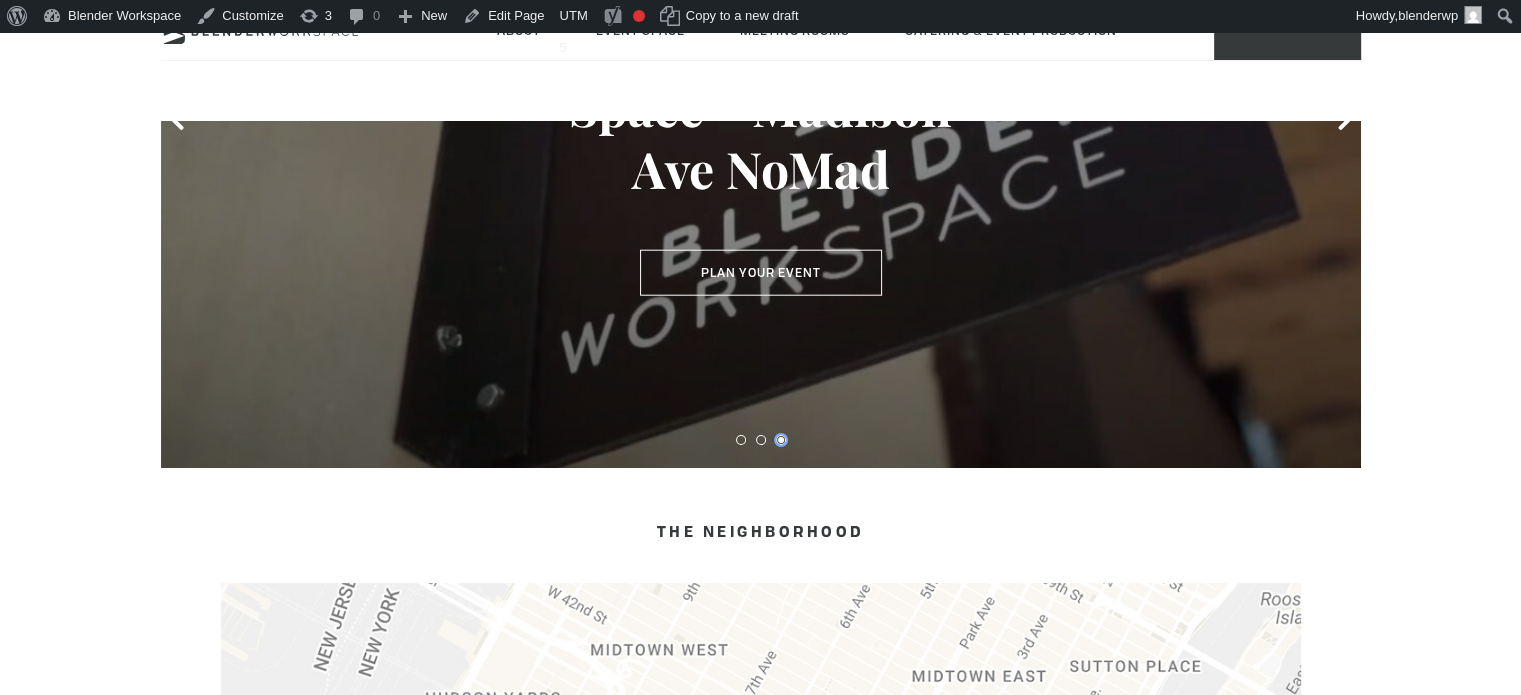 scroll, scrollTop: 200, scrollLeft: 0, axis: vertical 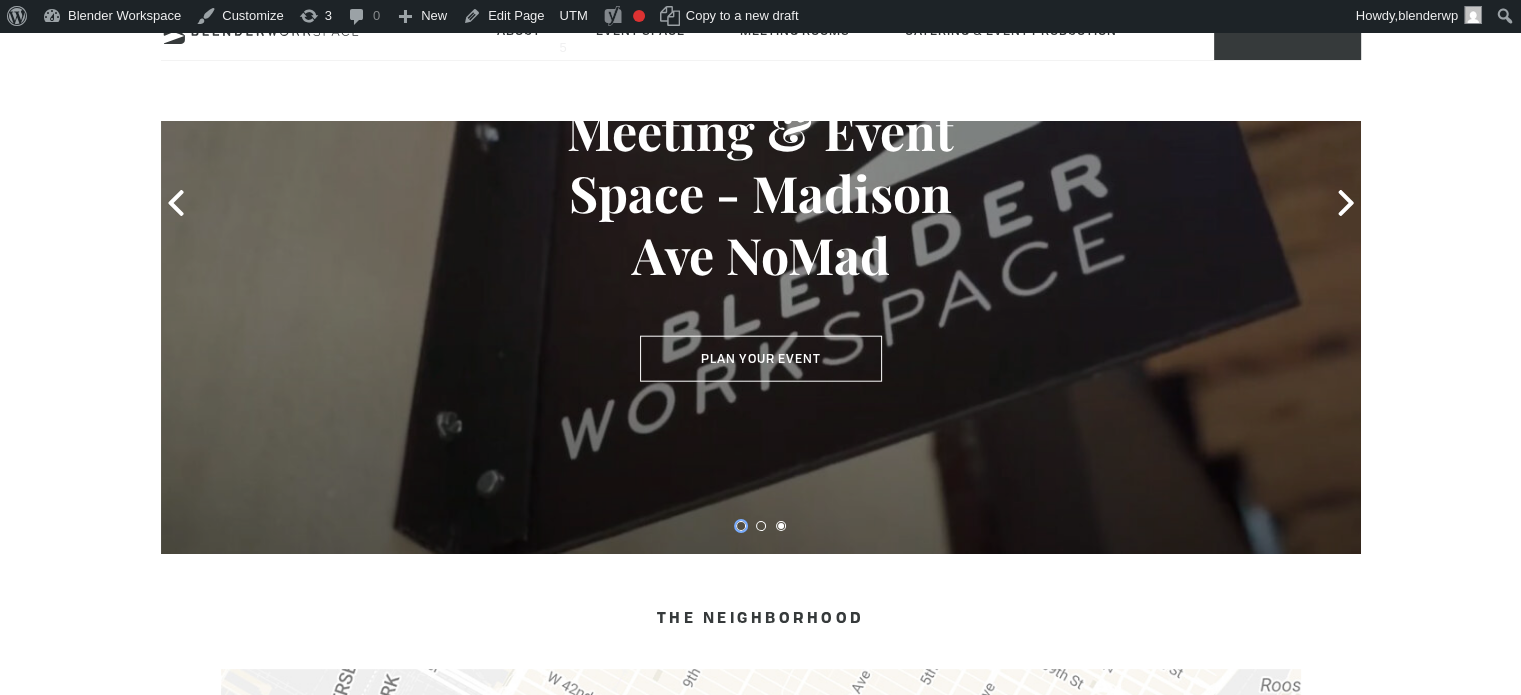 click at bounding box center [741, 526] 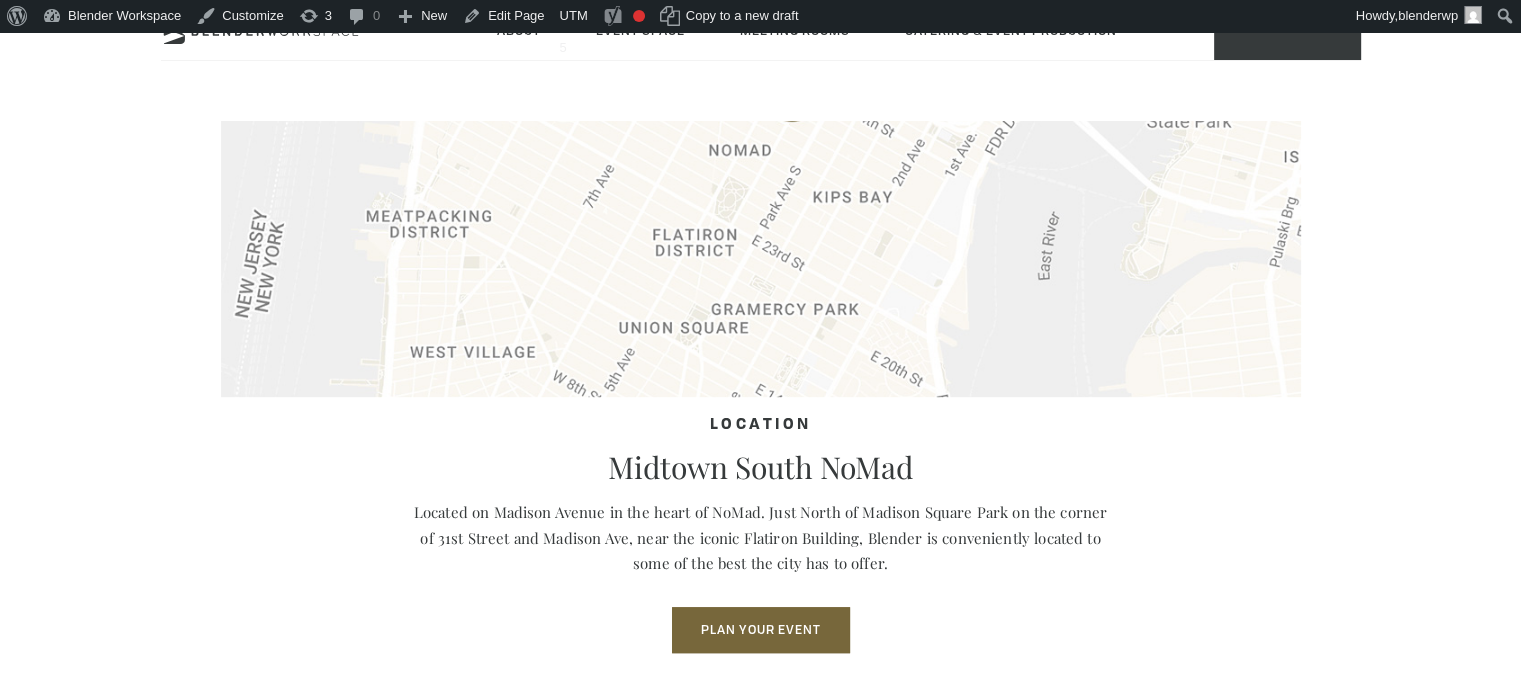 scroll, scrollTop: 1200, scrollLeft: 0, axis: vertical 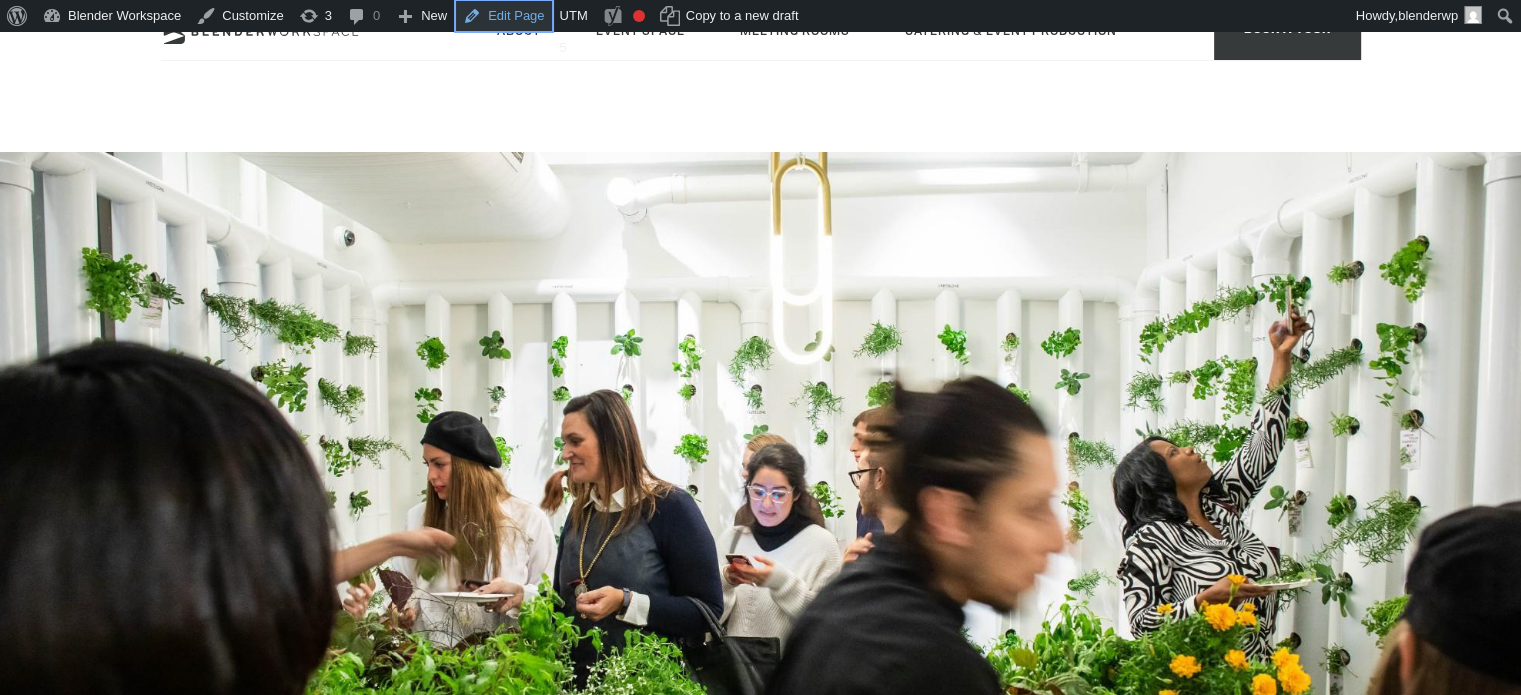 click on "Edit Page" at bounding box center [503, 16] 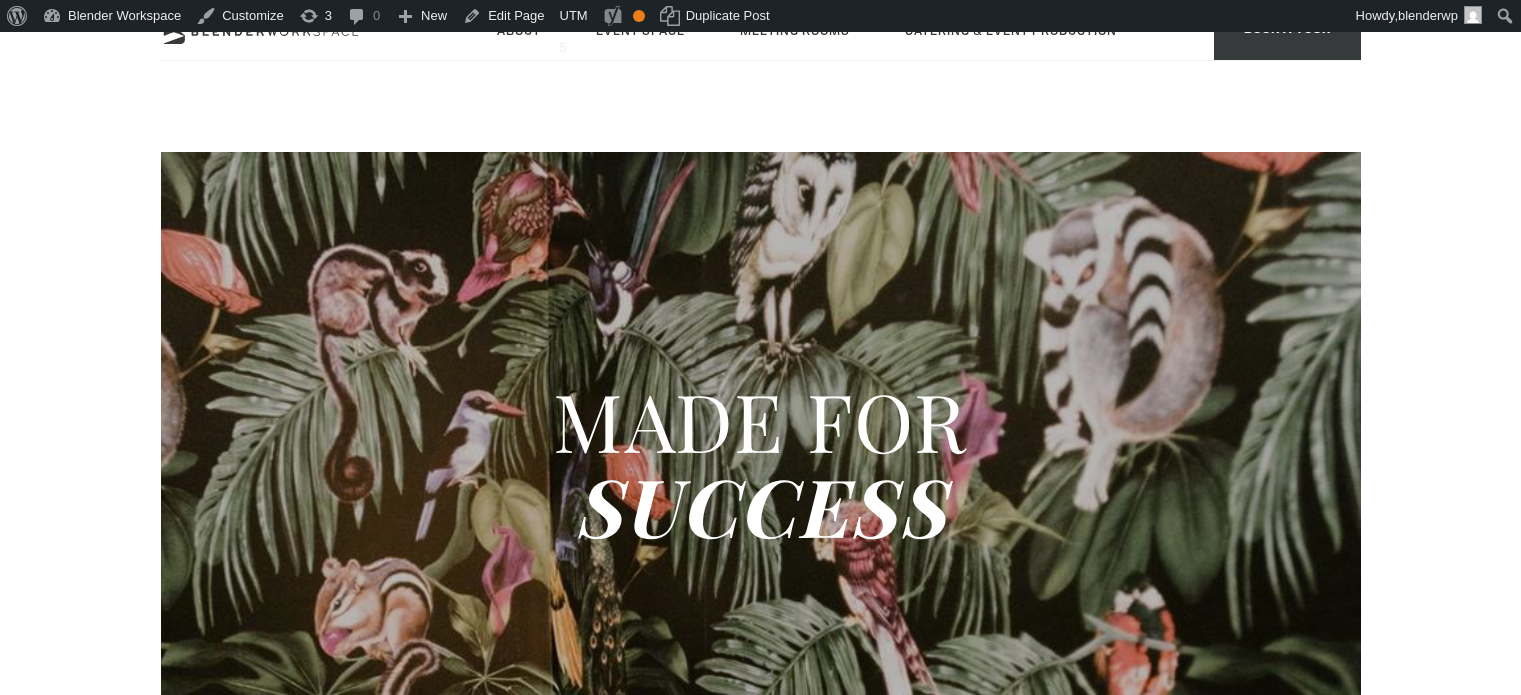 scroll, scrollTop: 0, scrollLeft: 0, axis: both 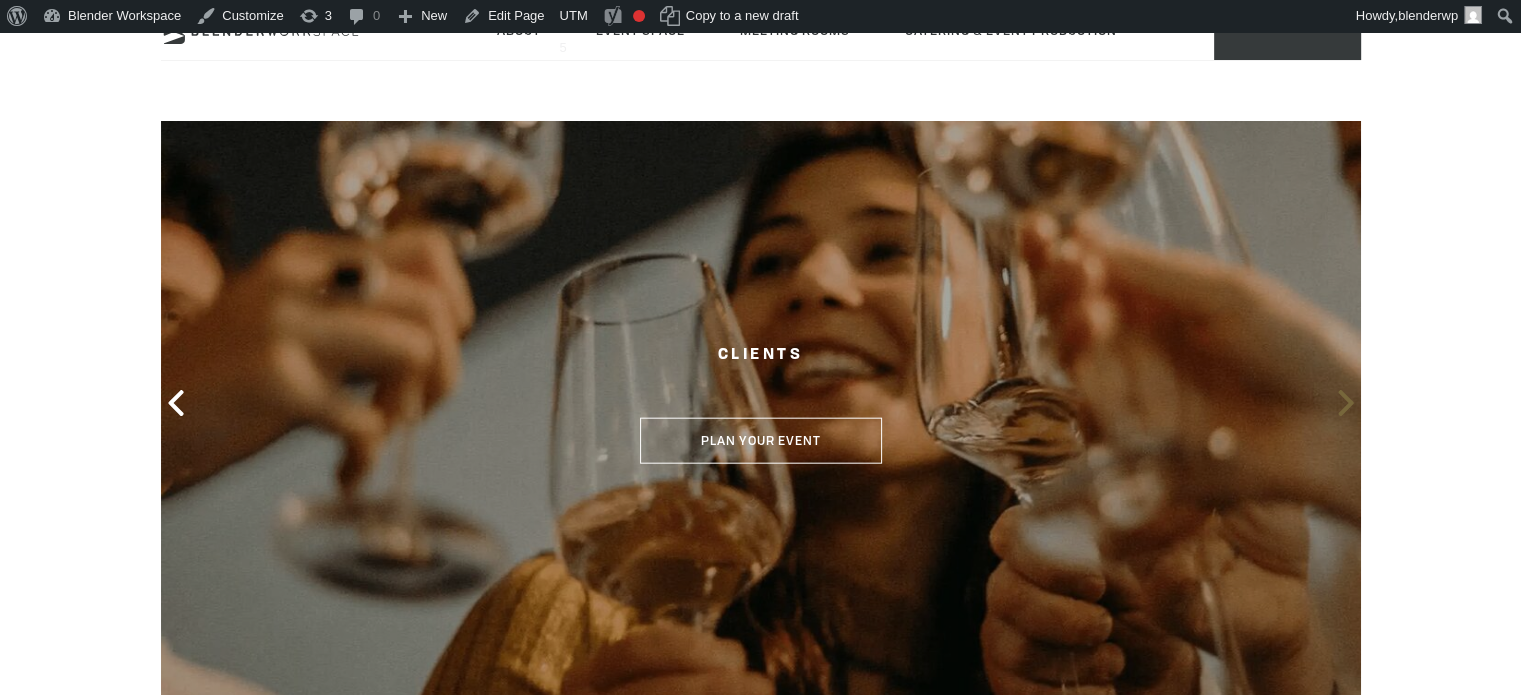 click 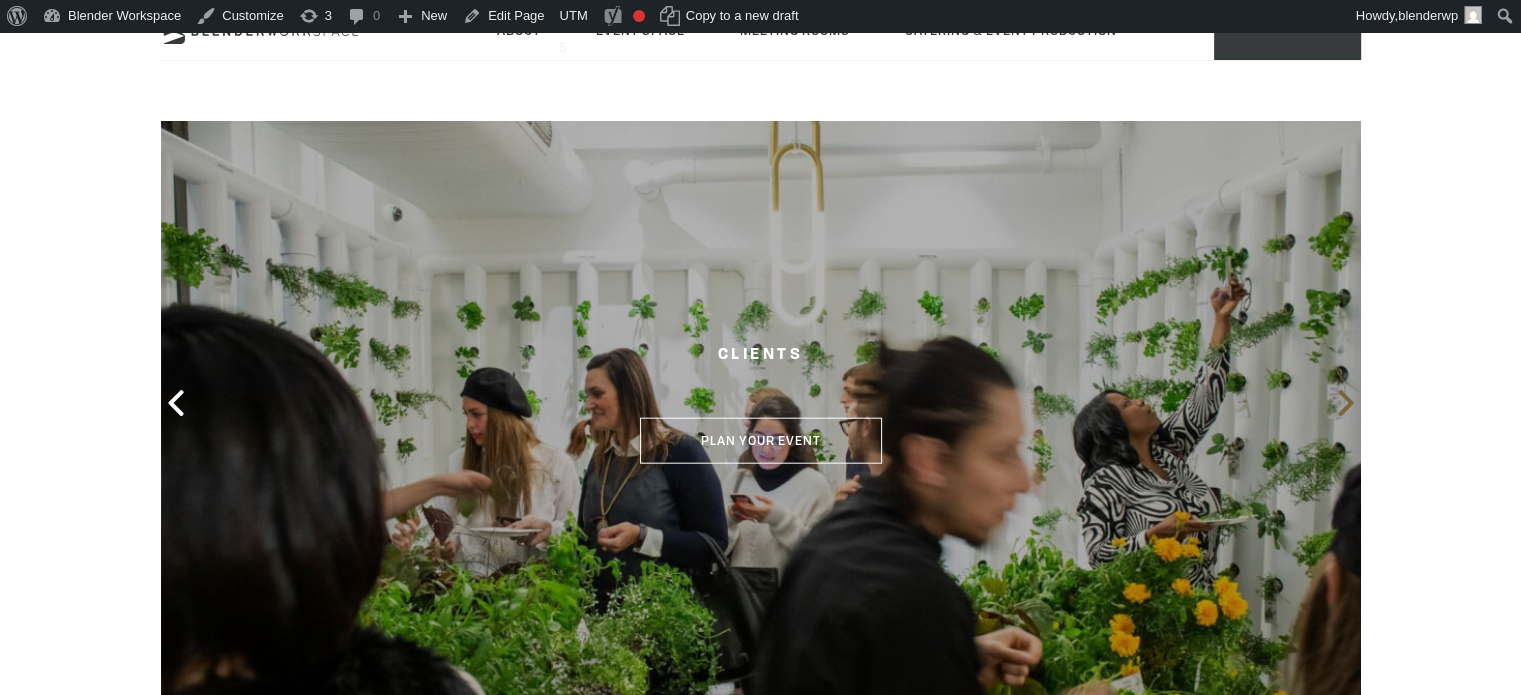 click 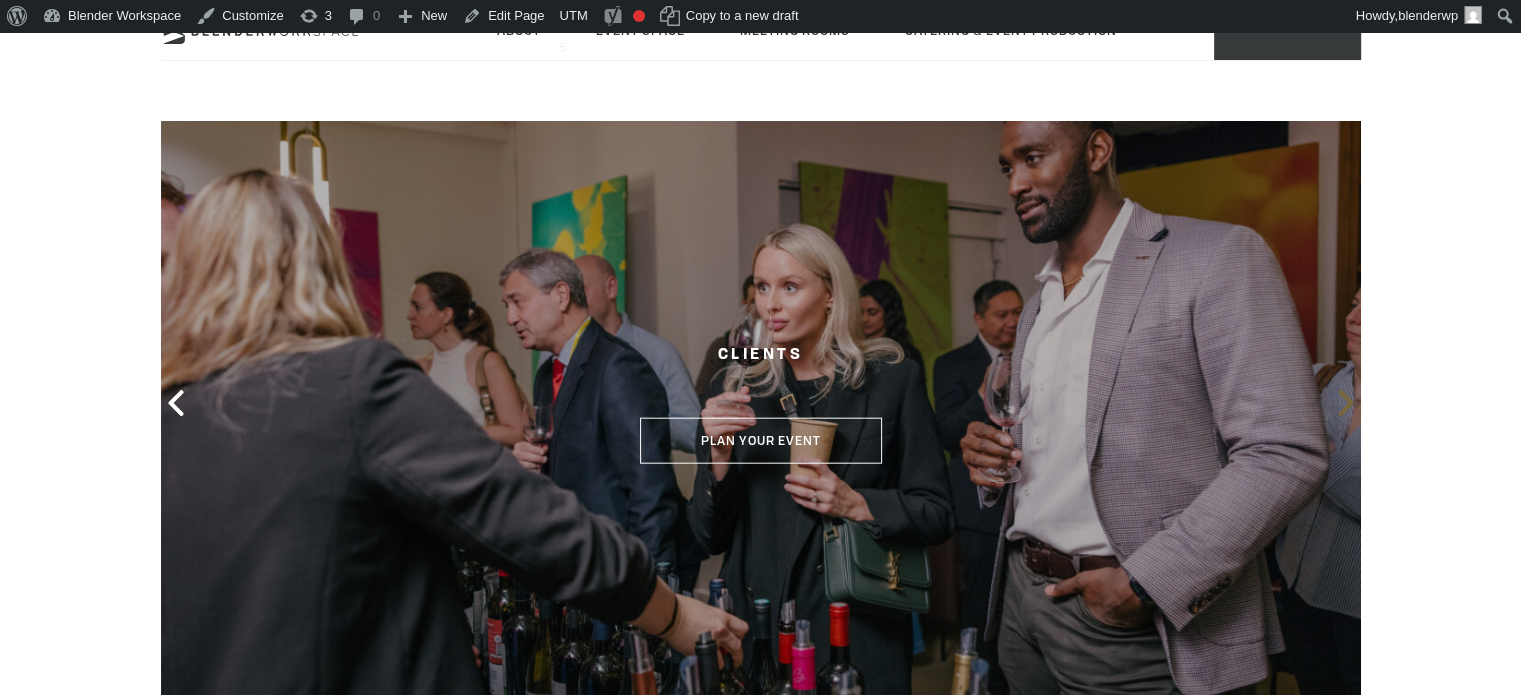 click 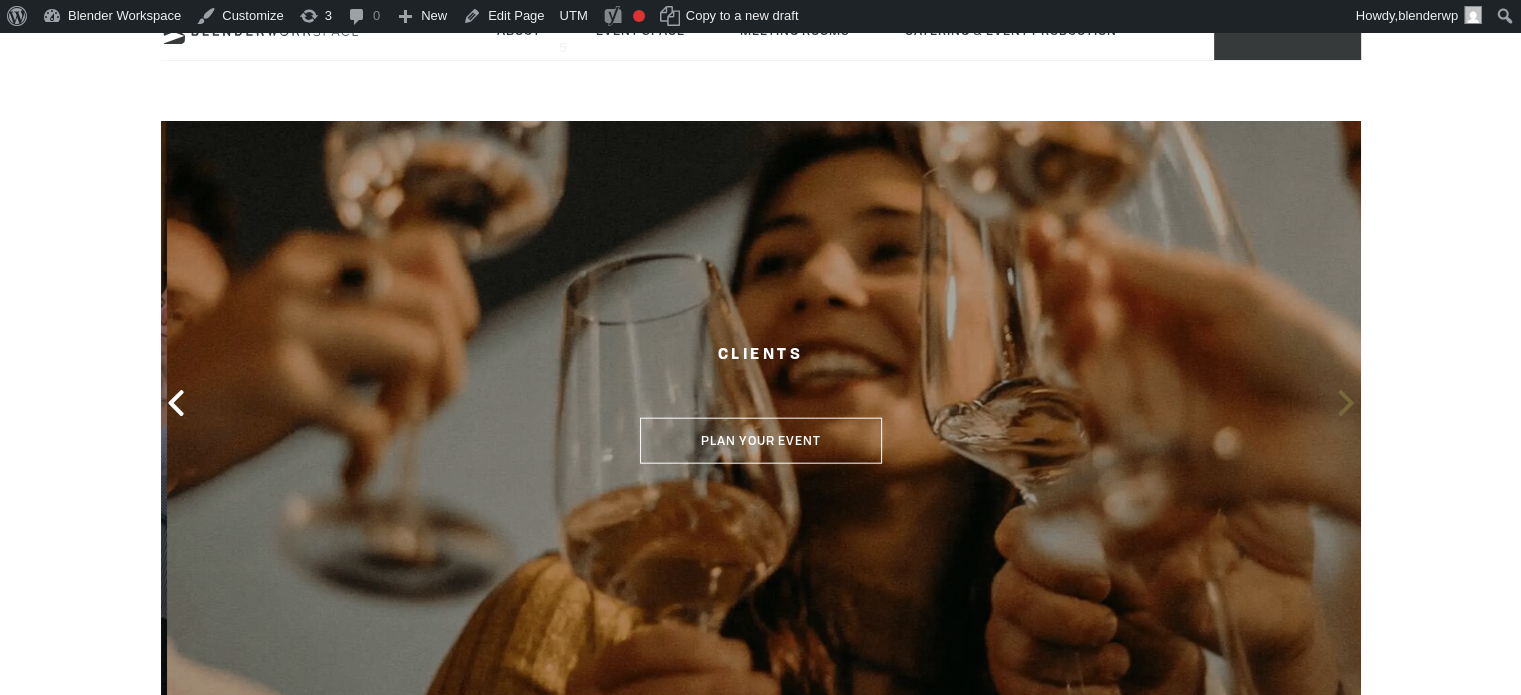 click 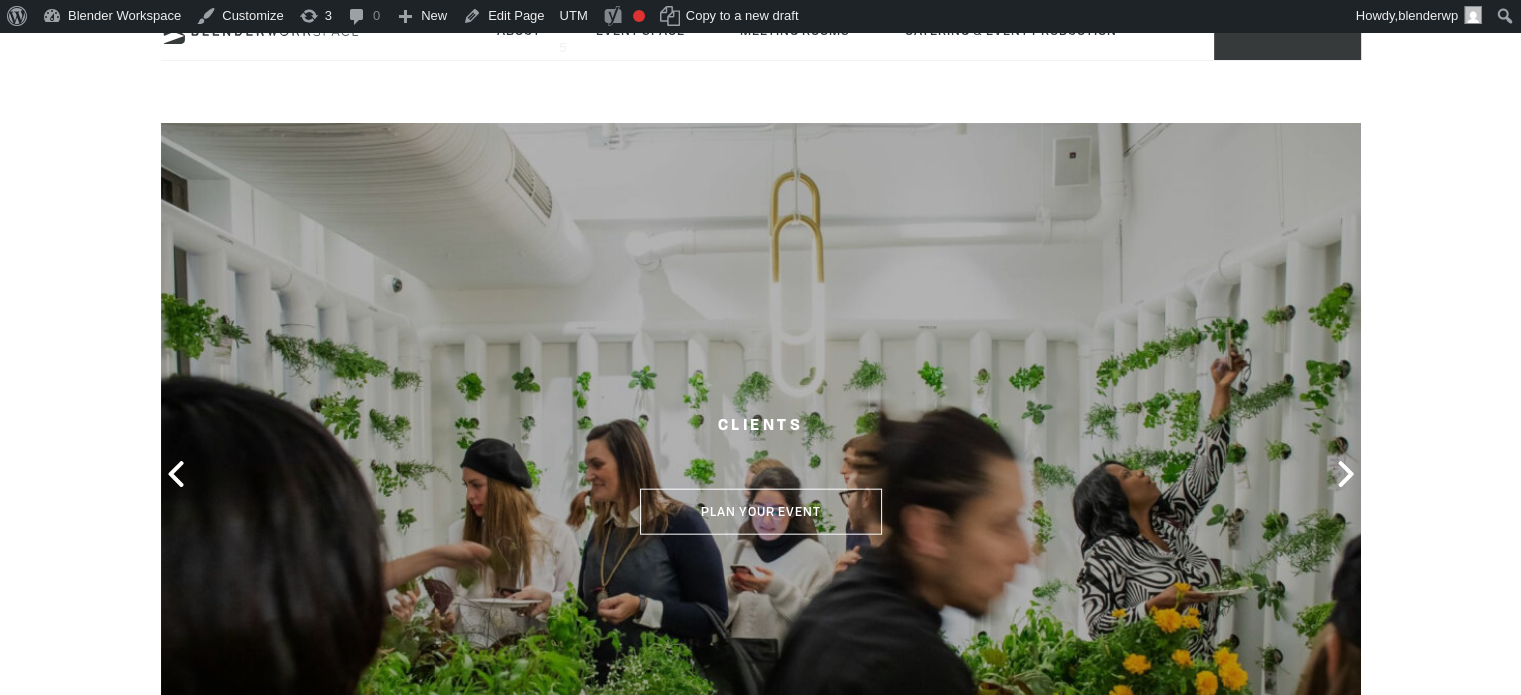 scroll, scrollTop: 0, scrollLeft: 0, axis: both 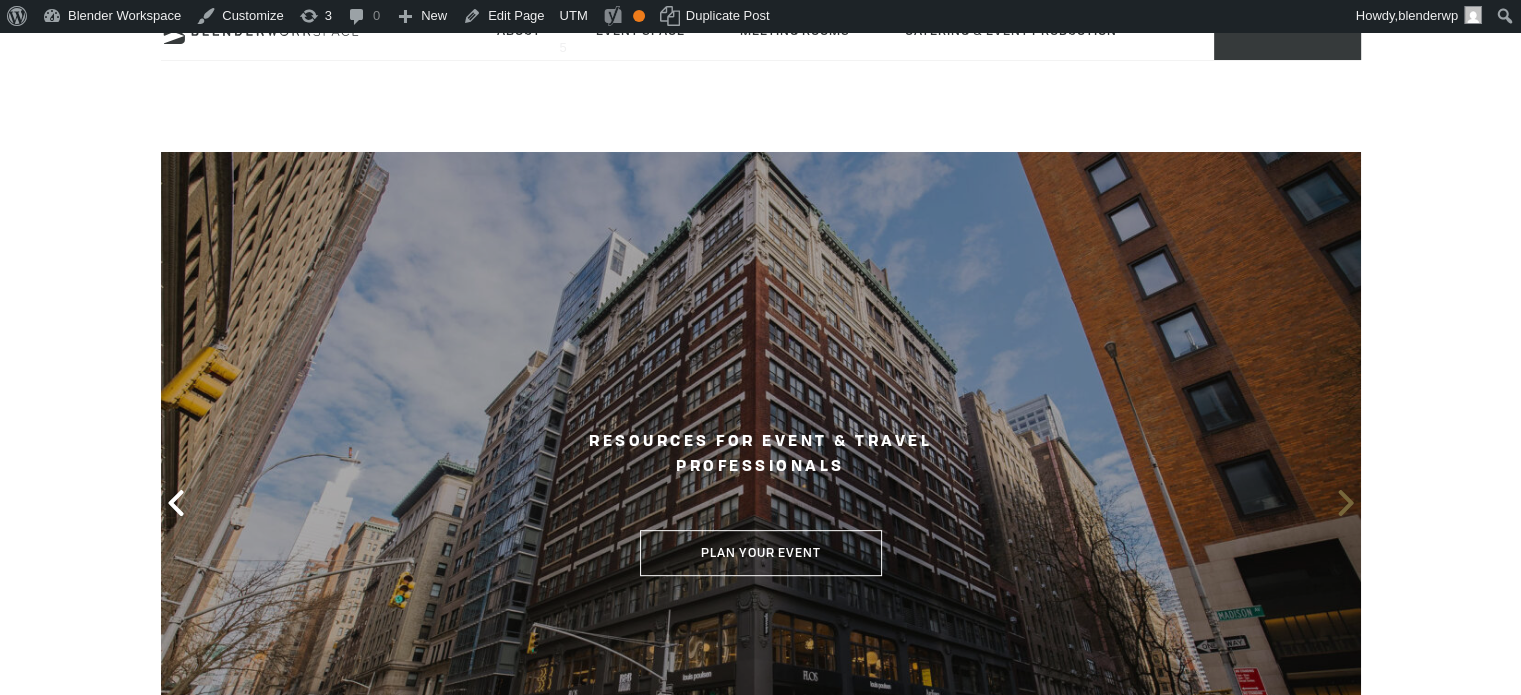 click 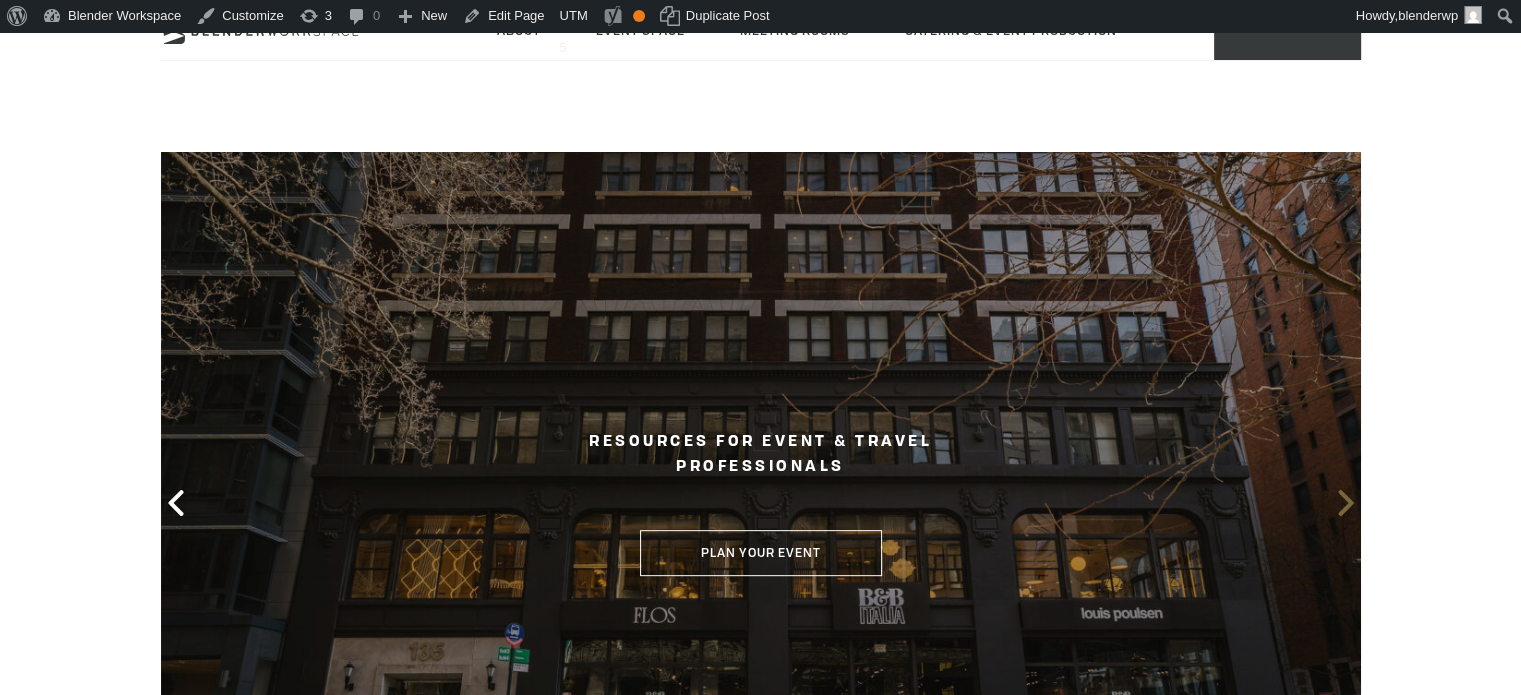 click 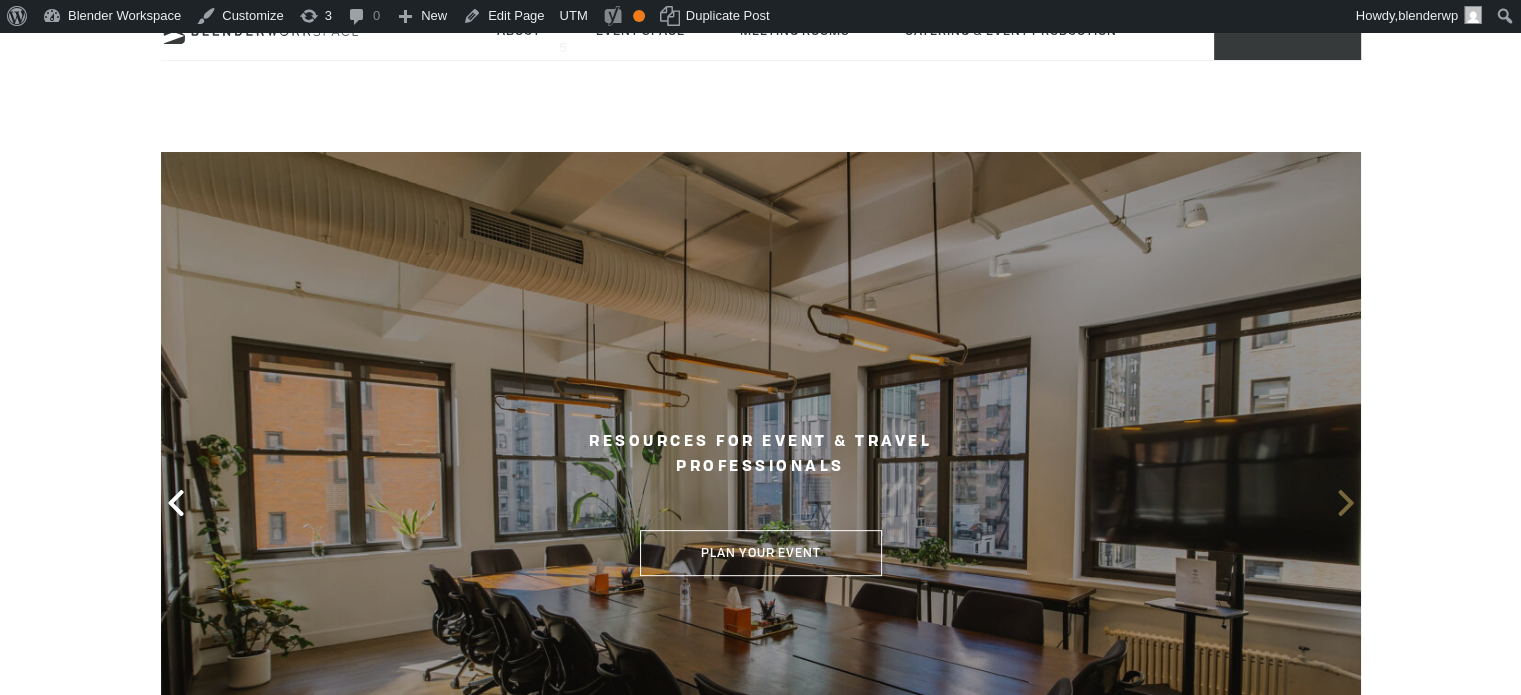 click 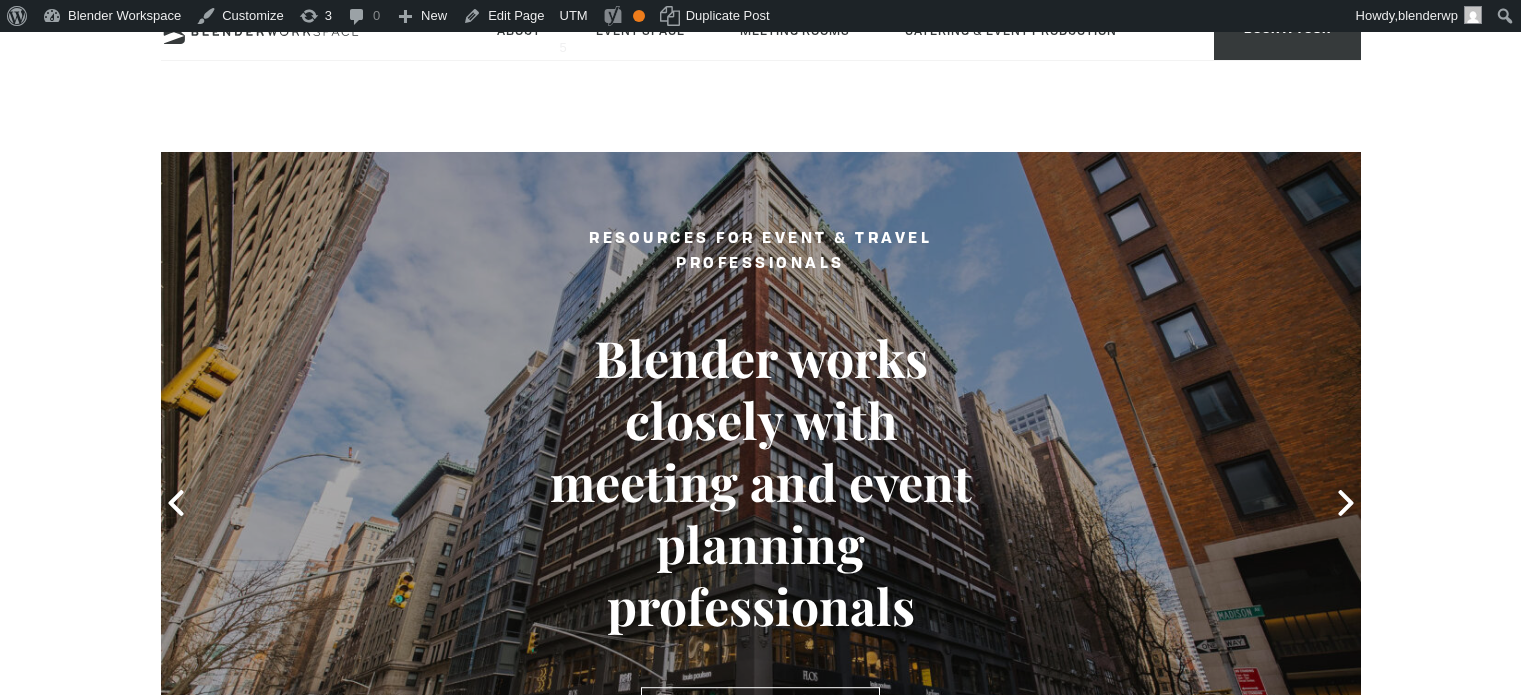 scroll, scrollTop: 0, scrollLeft: 0, axis: both 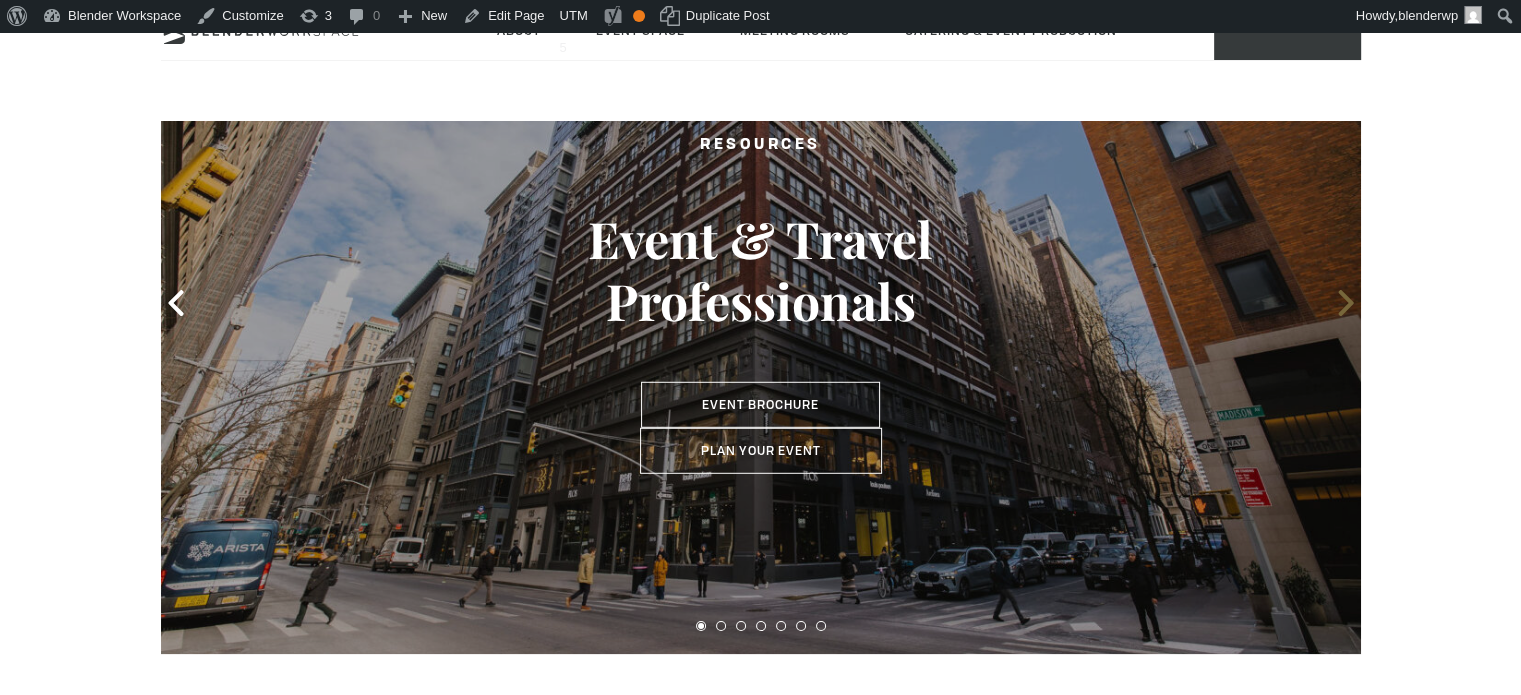 click 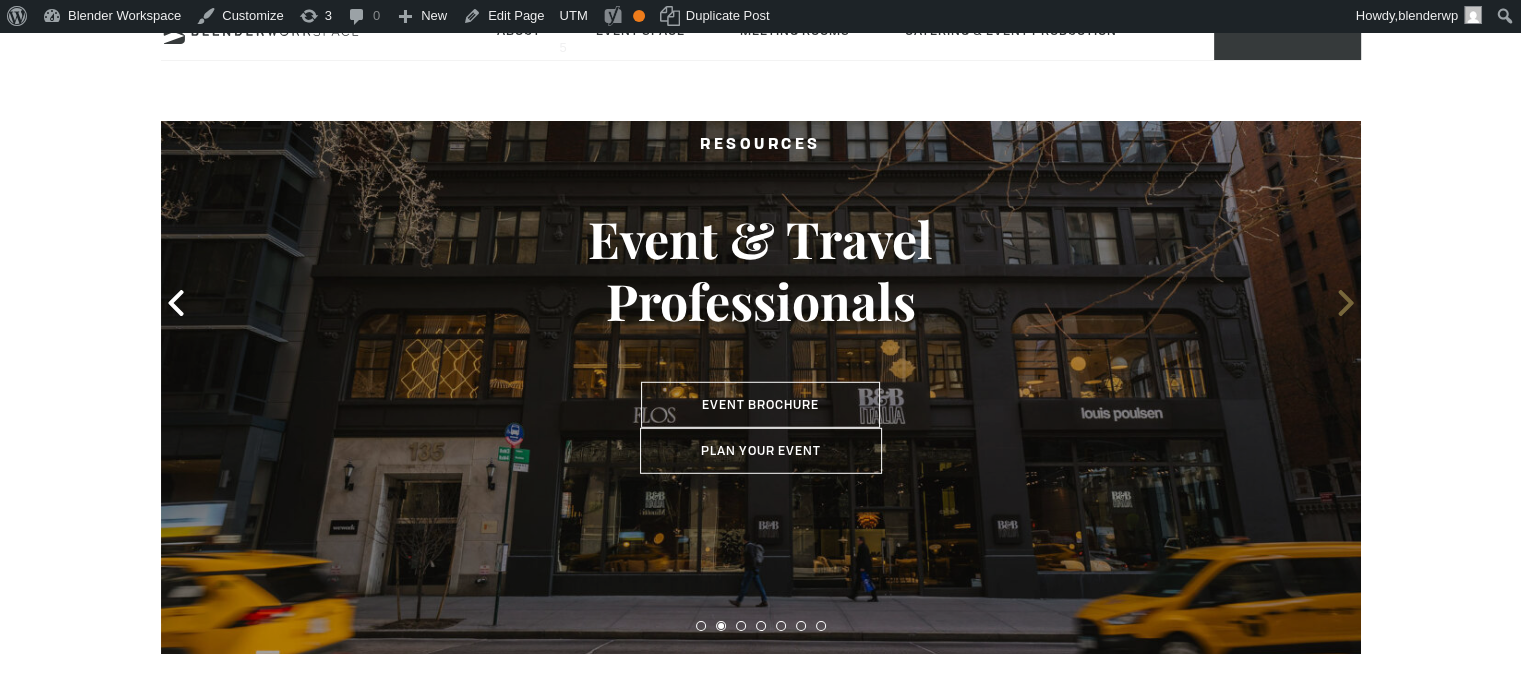 click 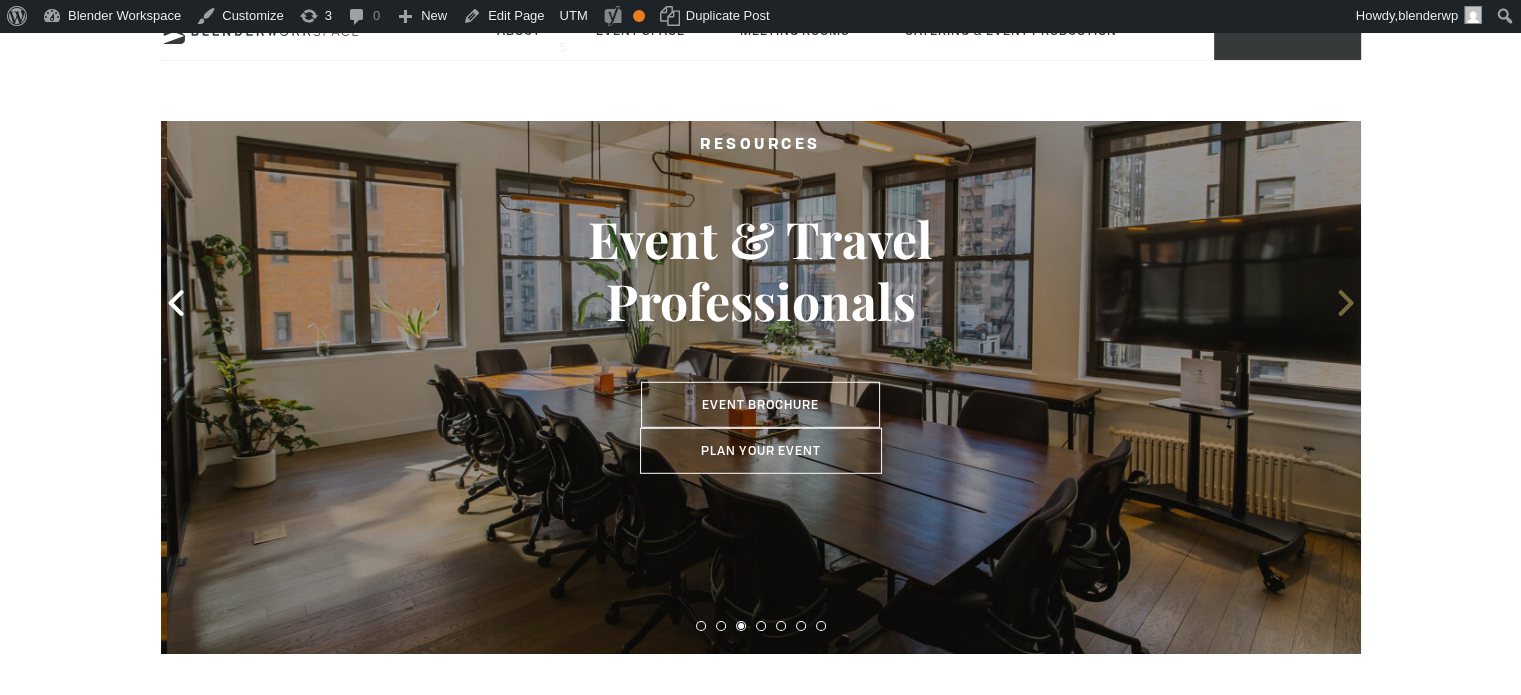 click 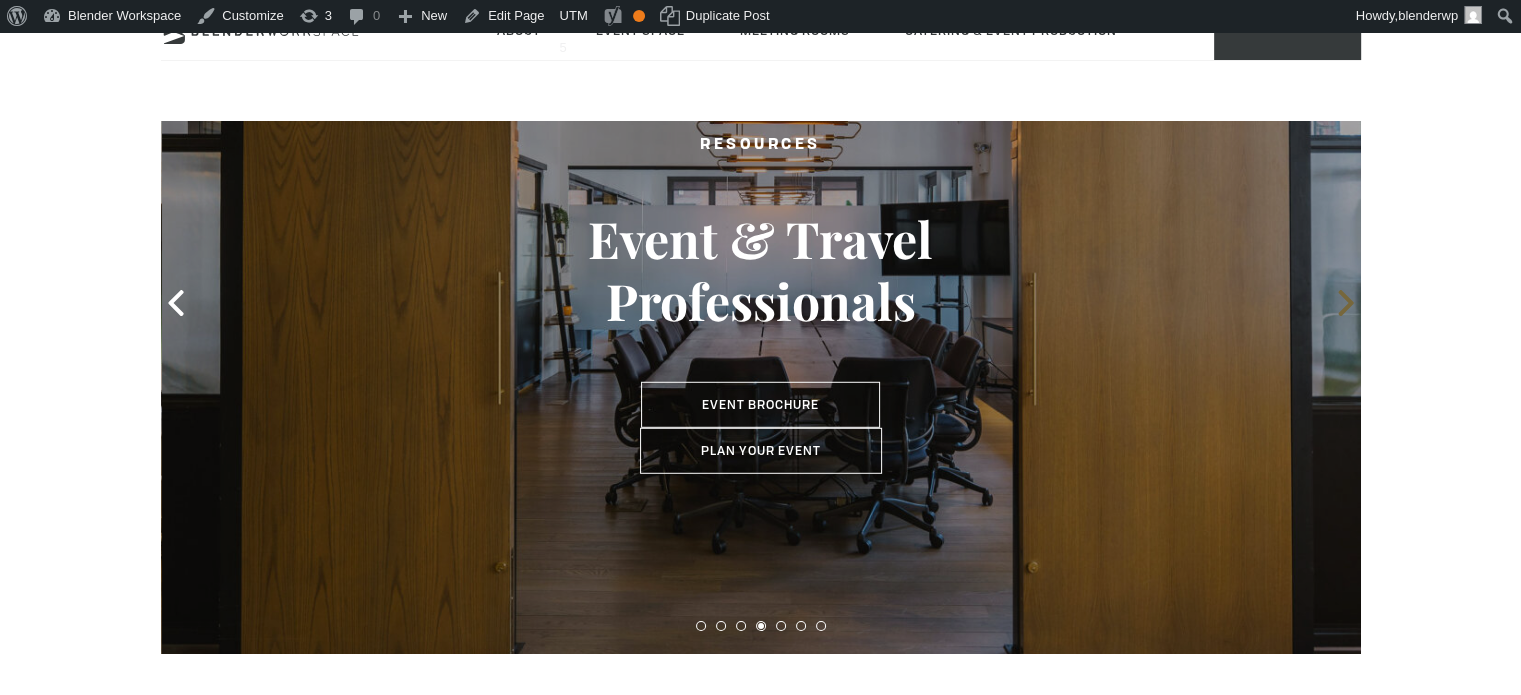 click 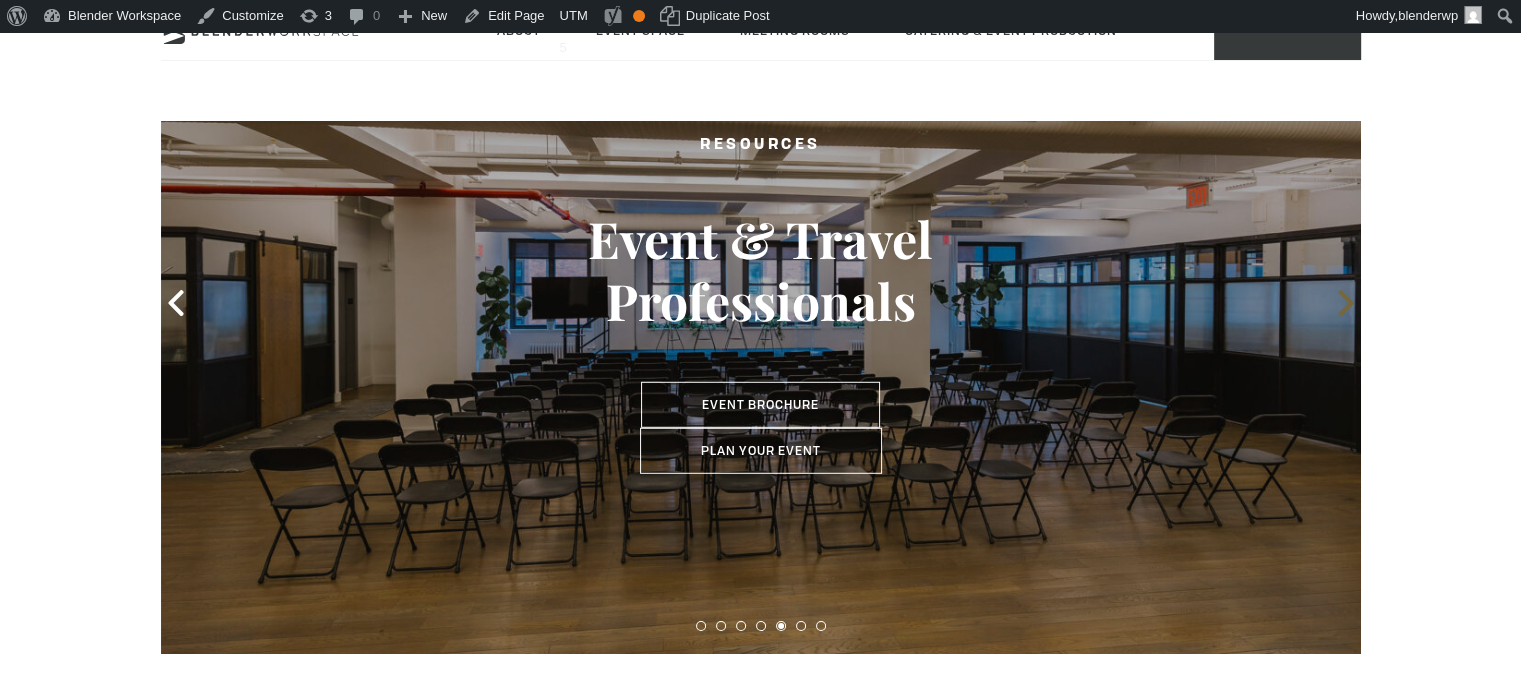 click 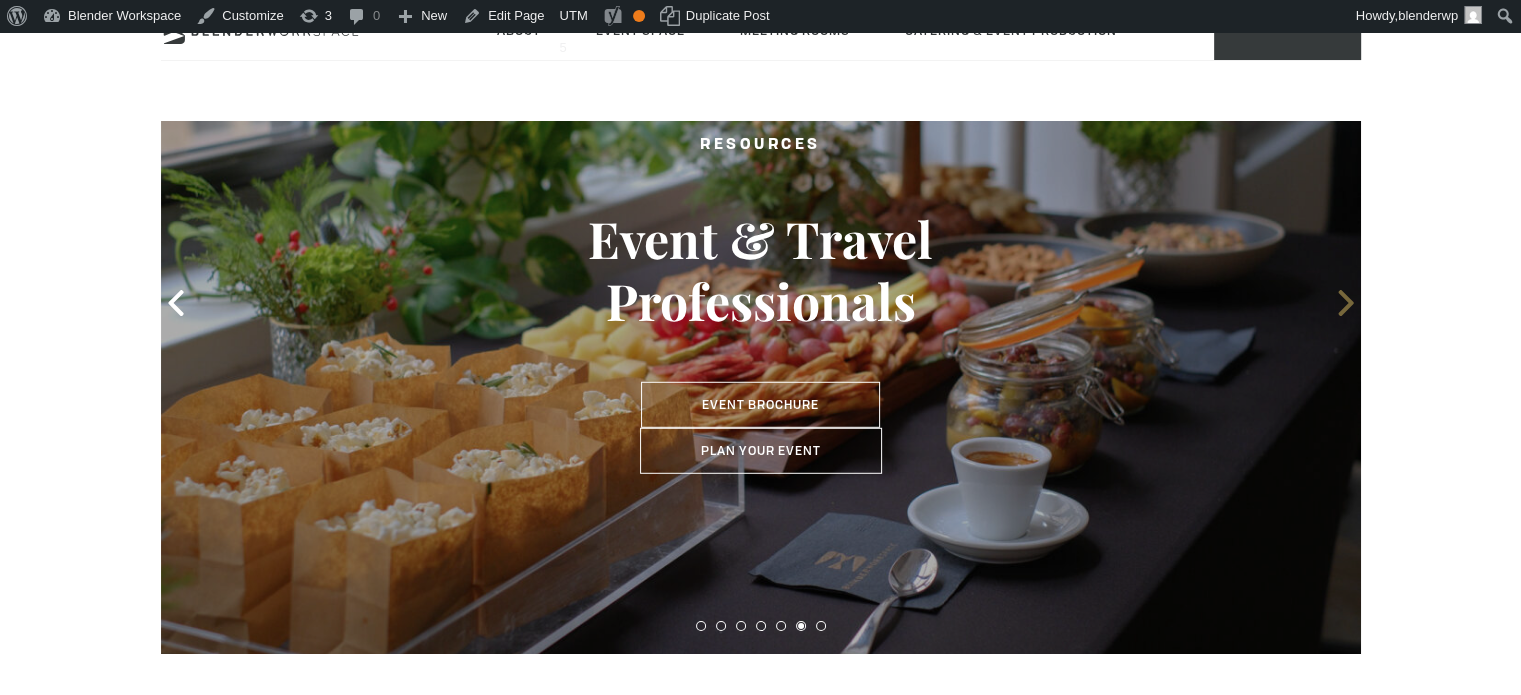 click 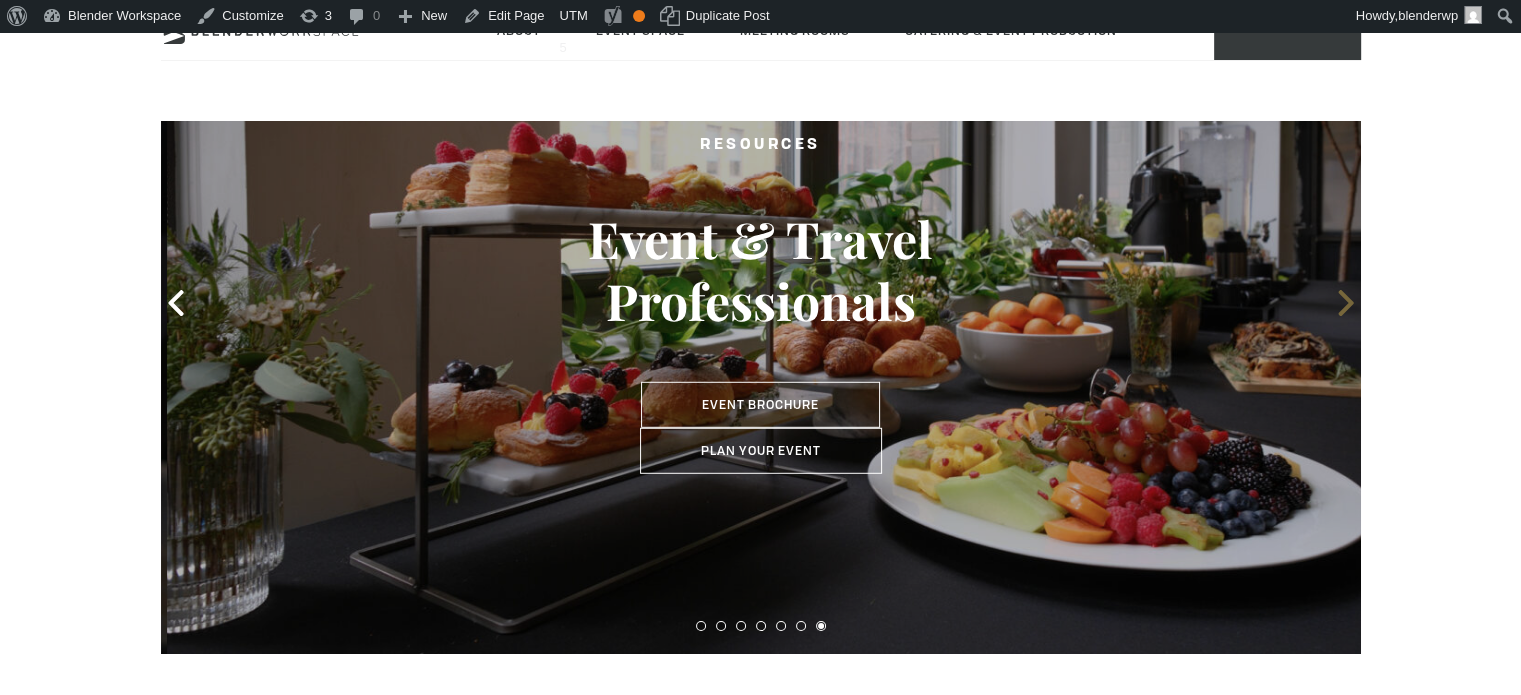 click 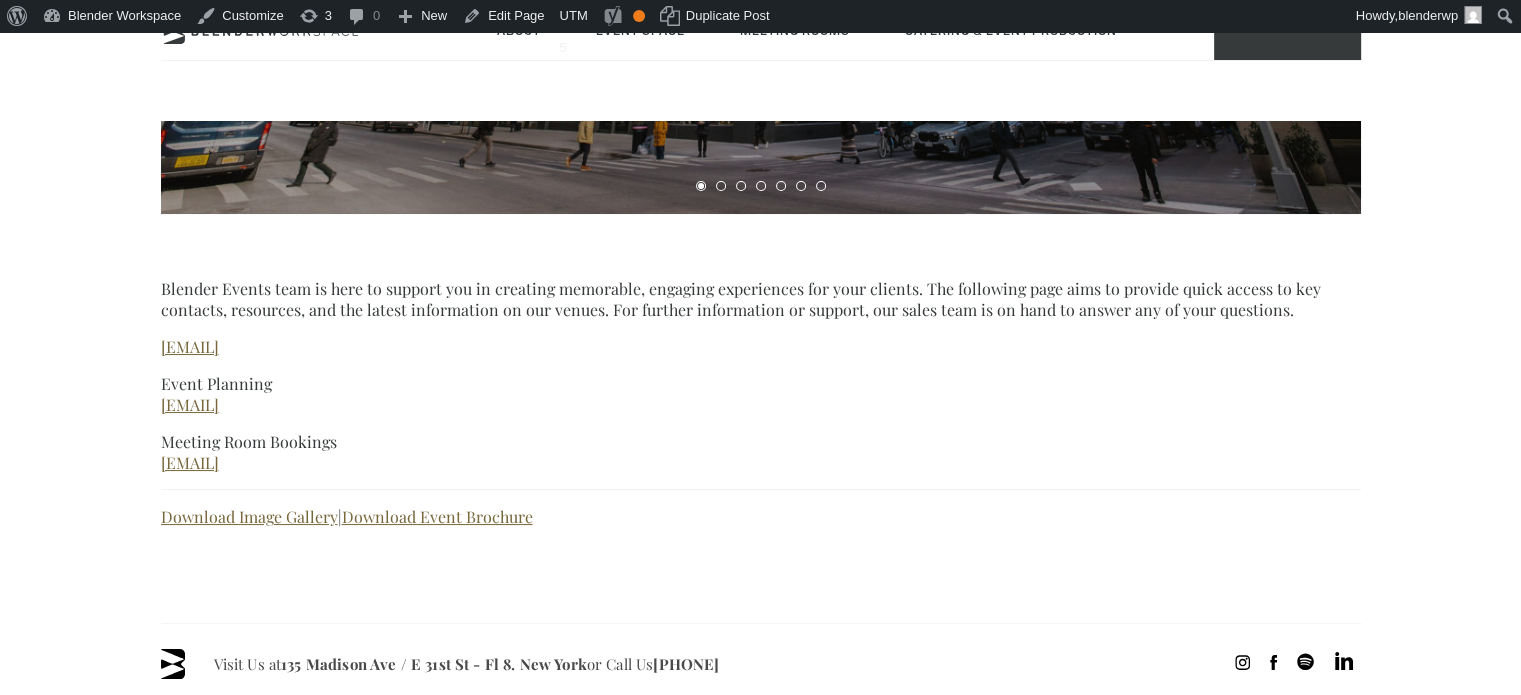 scroll, scrollTop: 0, scrollLeft: 0, axis: both 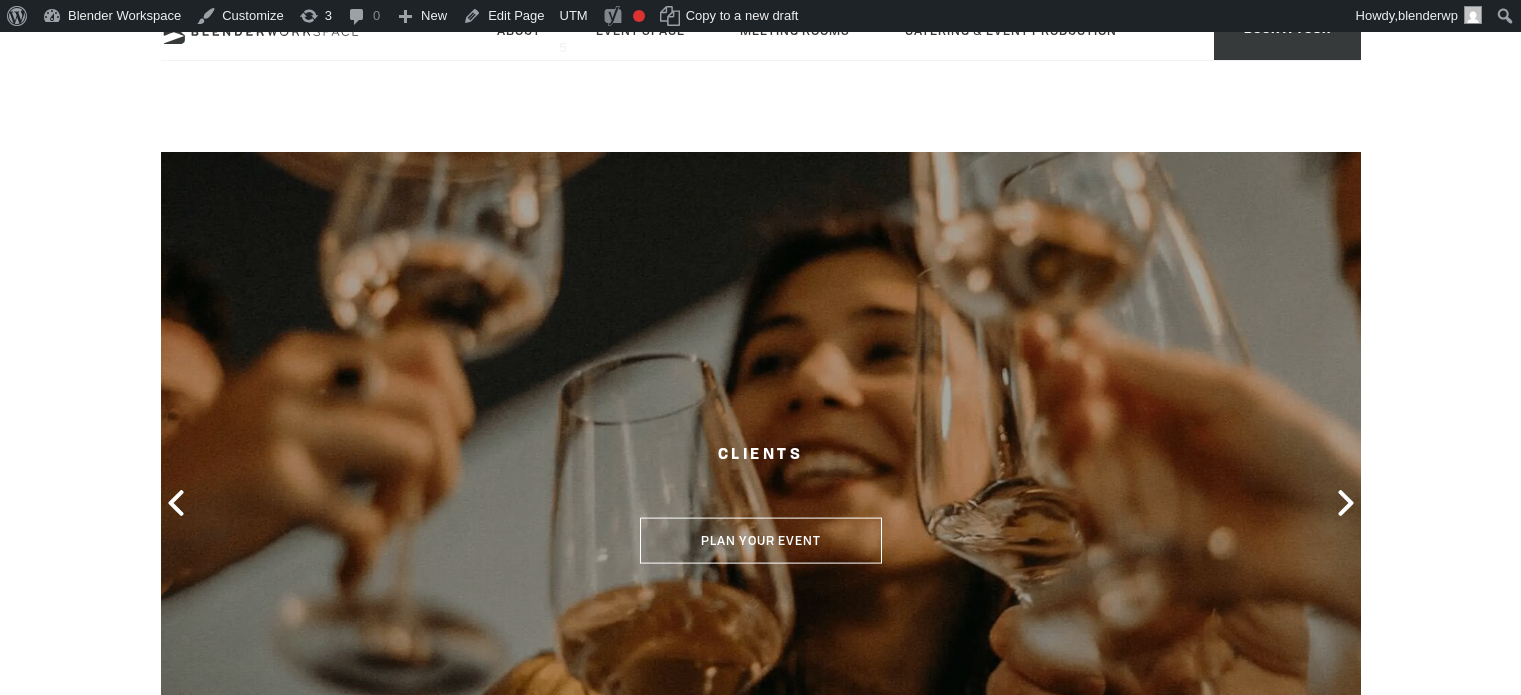 type on "[DATE]" 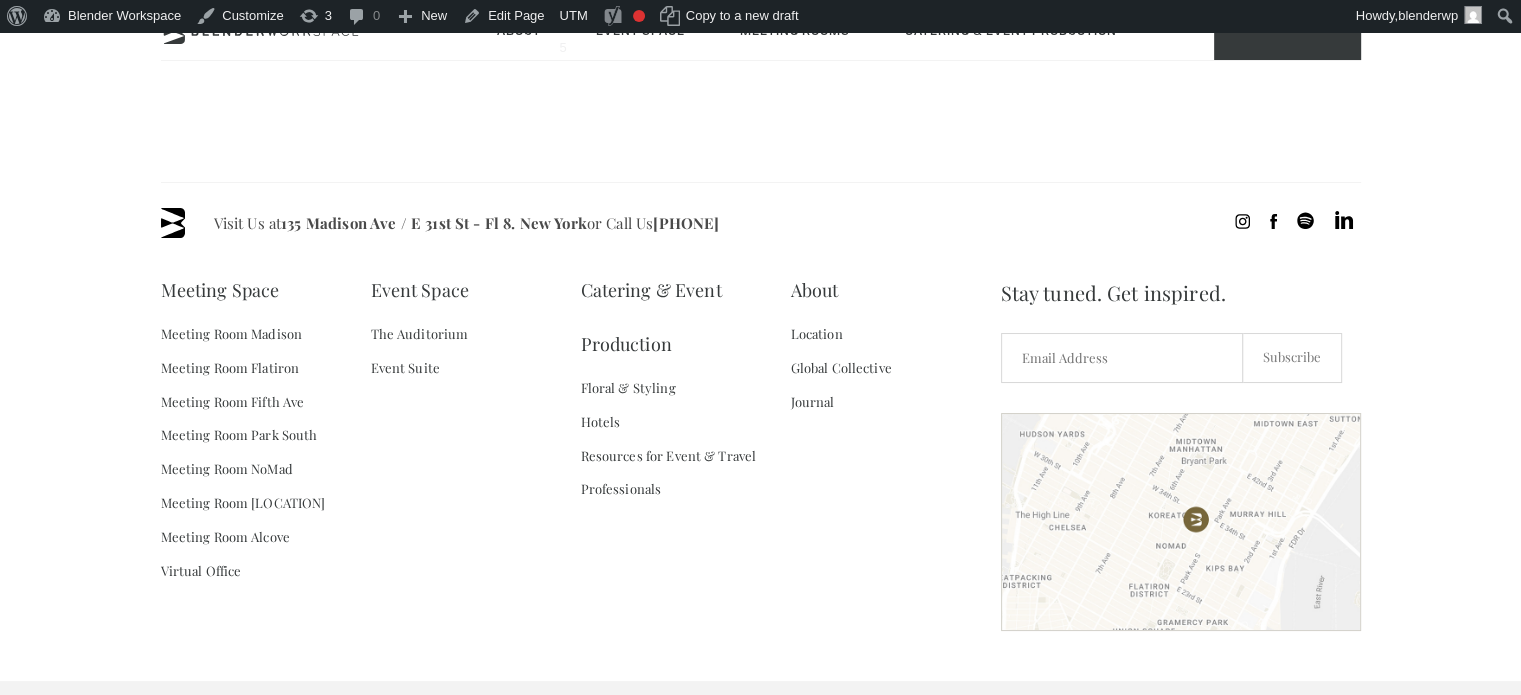 scroll, scrollTop: 1252, scrollLeft: 0, axis: vertical 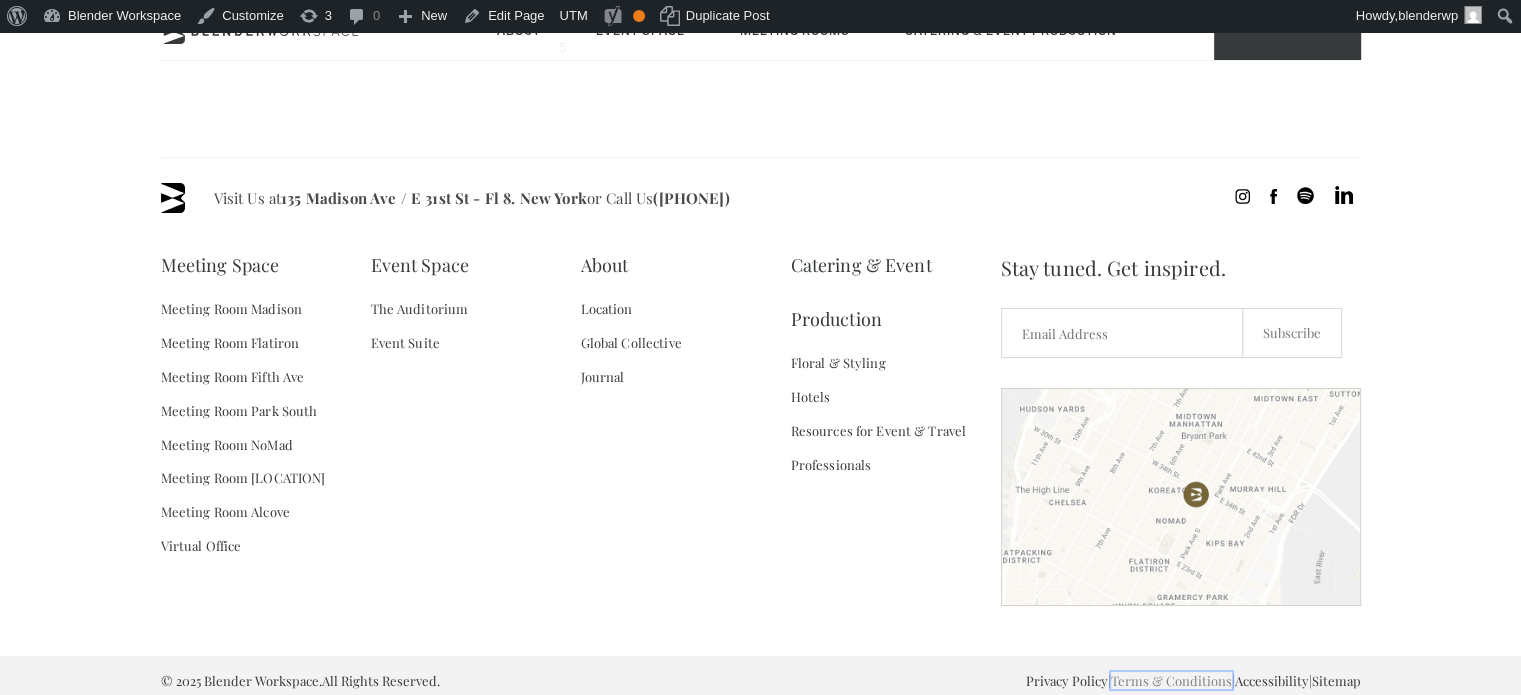 click on "Terms & Conditions" at bounding box center (1171, 680) 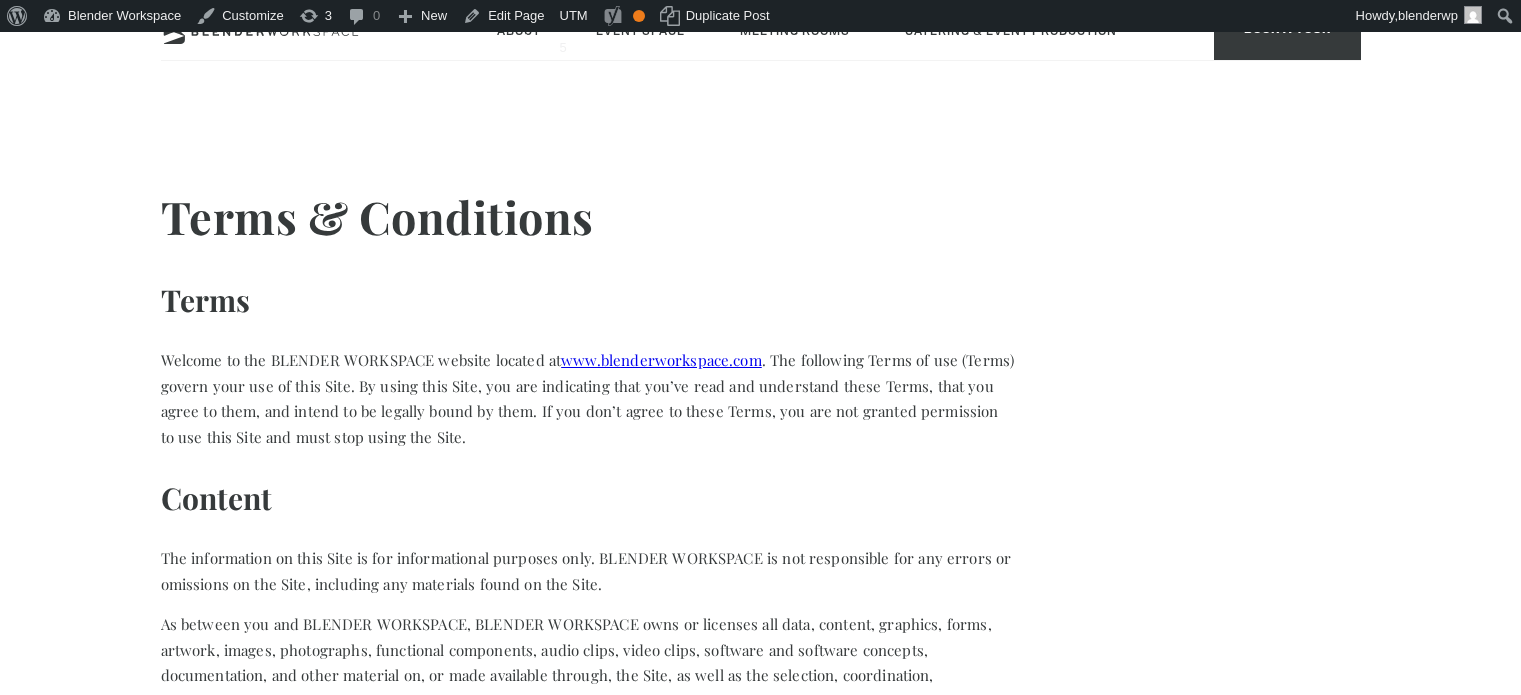 scroll, scrollTop: 0, scrollLeft: 0, axis: both 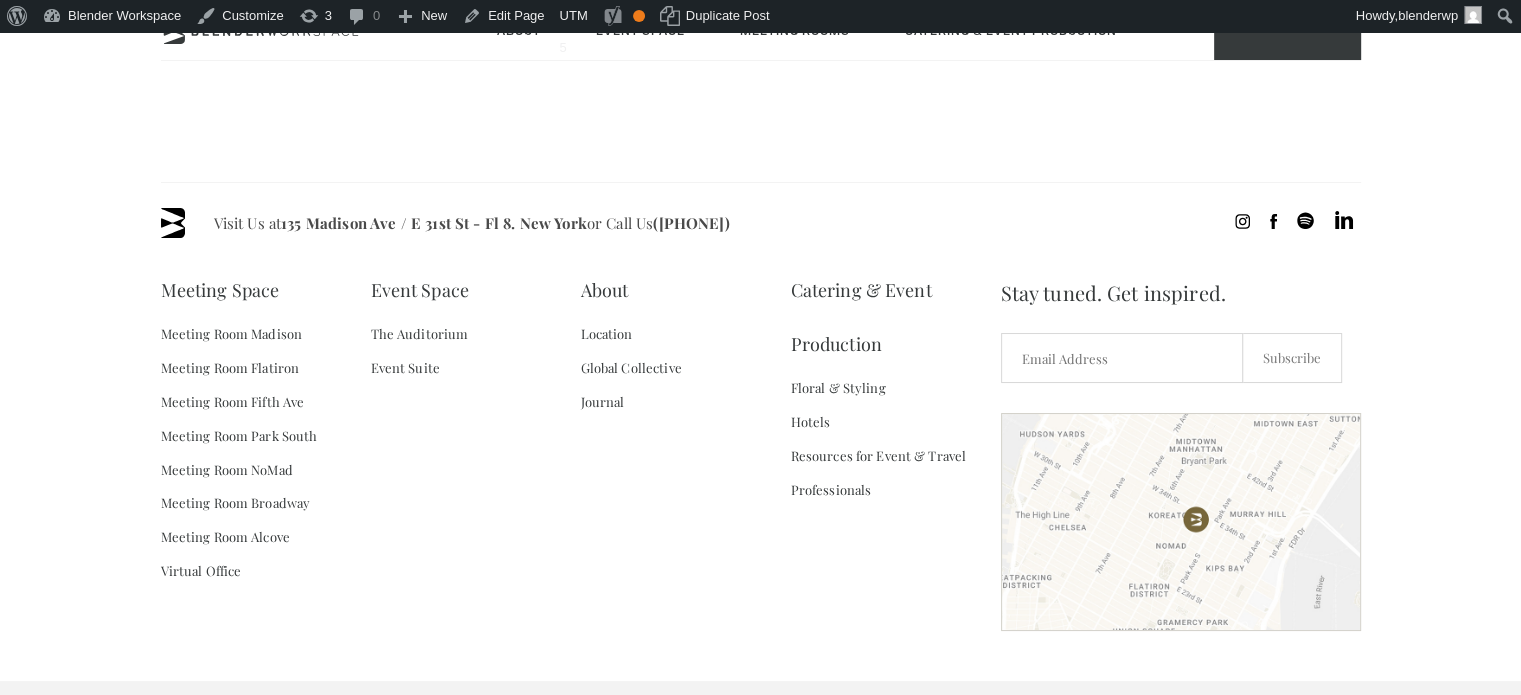 click on "Accessibility" at bounding box center [1272, 705] 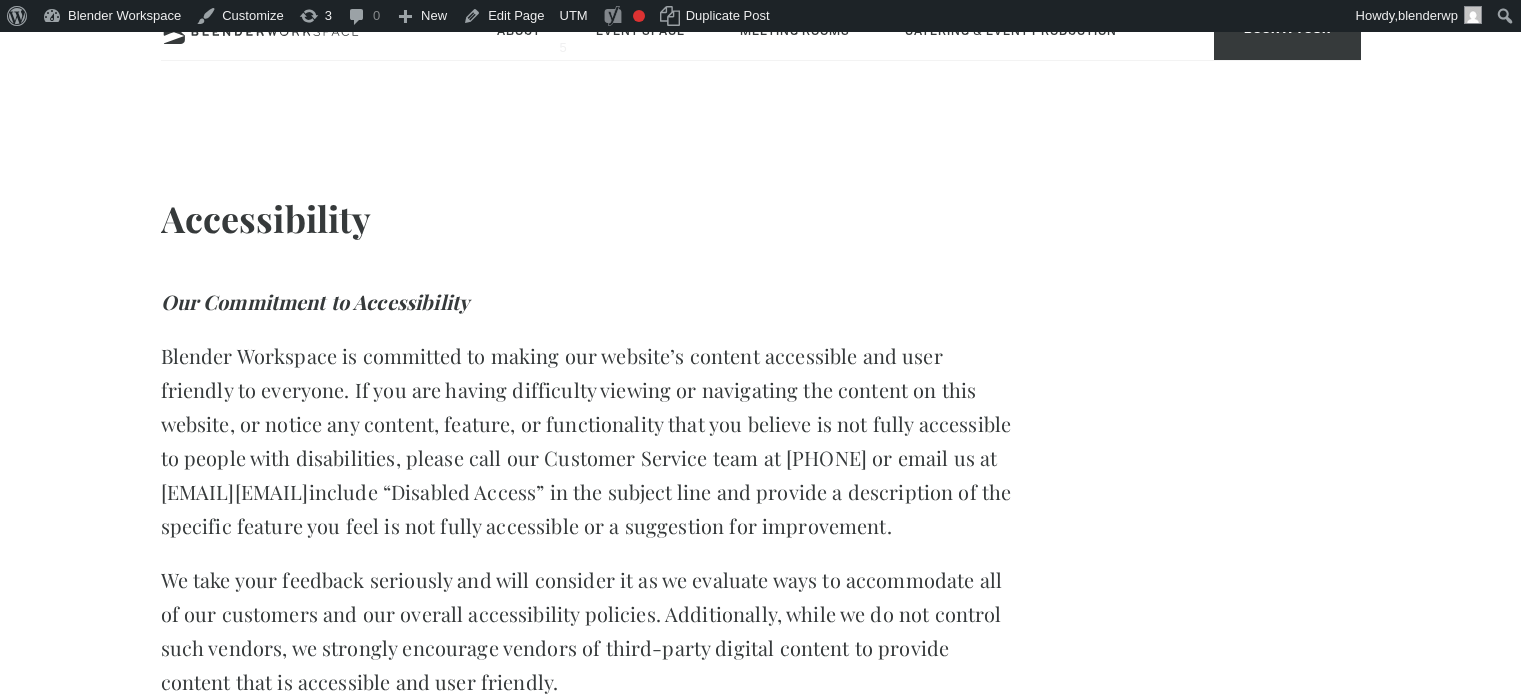 scroll, scrollTop: 0, scrollLeft: 0, axis: both 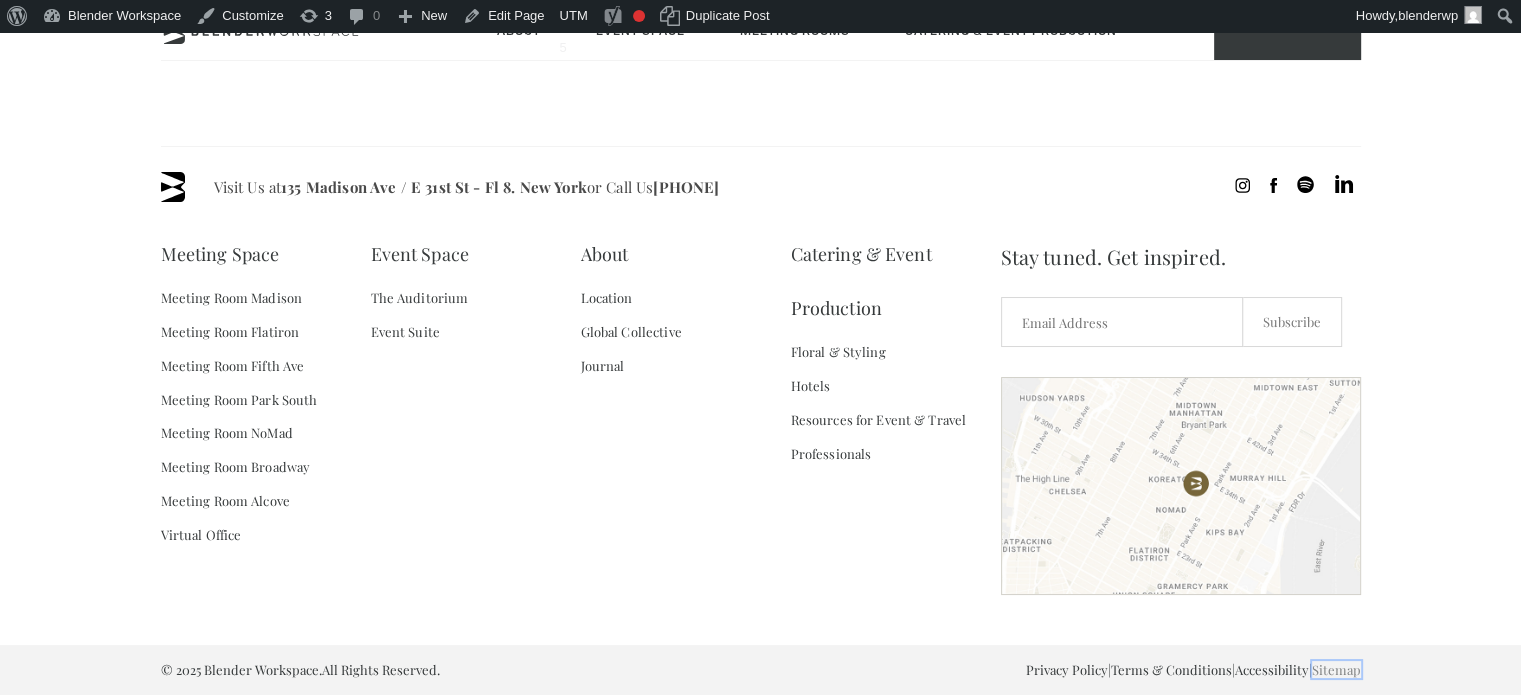 click on "Sitemap" at bounding box center [1336, 669] 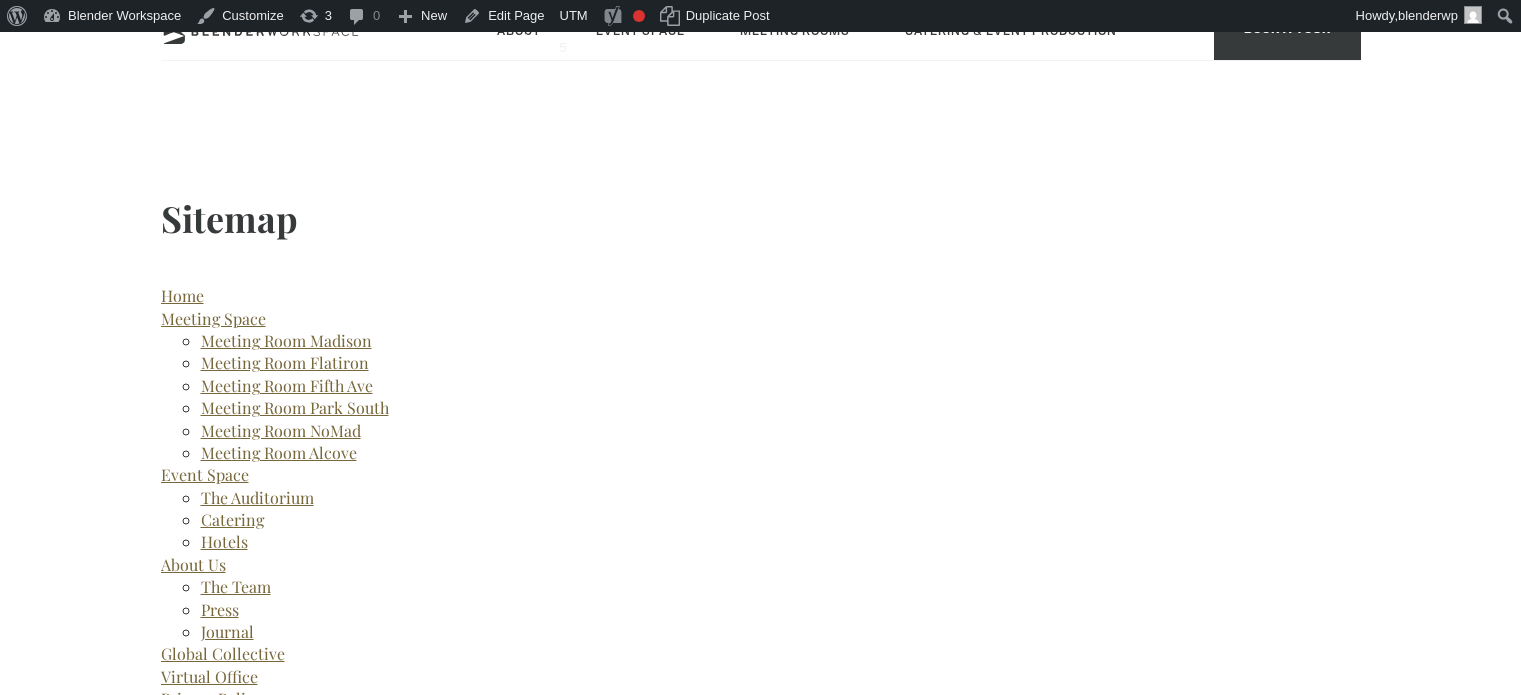 scroll, scrollTop: 0, scrollLeft: 0, axis: both 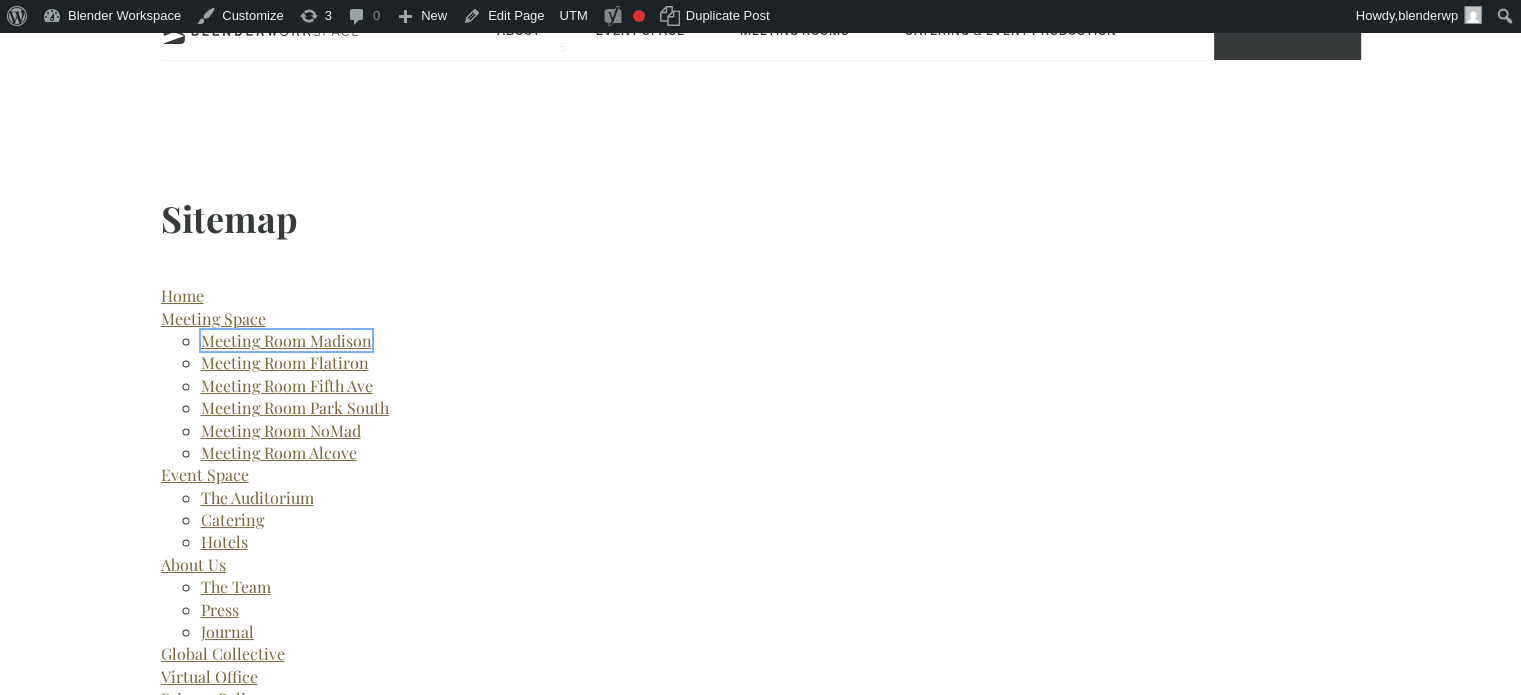 click on "Meeting Room Madison" at bounding box center [286, 340] 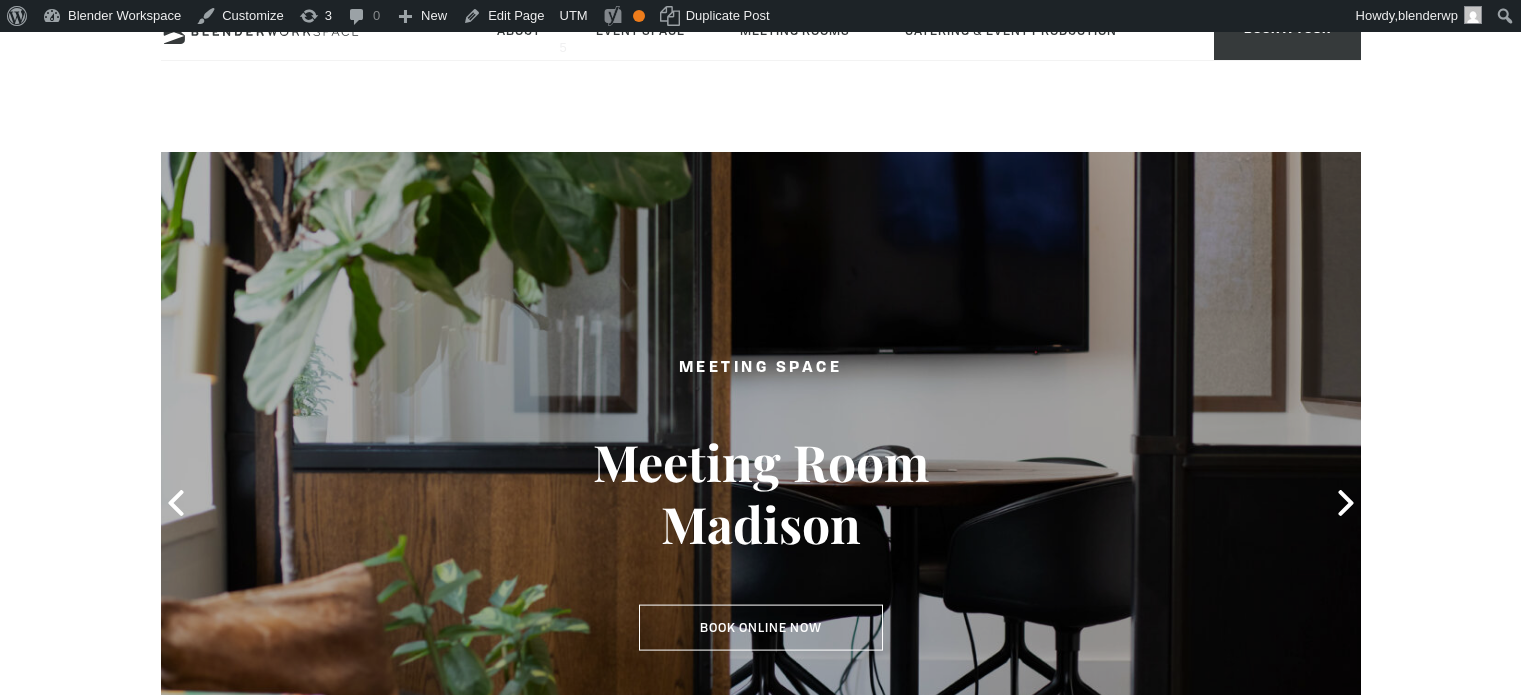 scroll, scrollTop: 0, scrollLeft: 0, axis: both 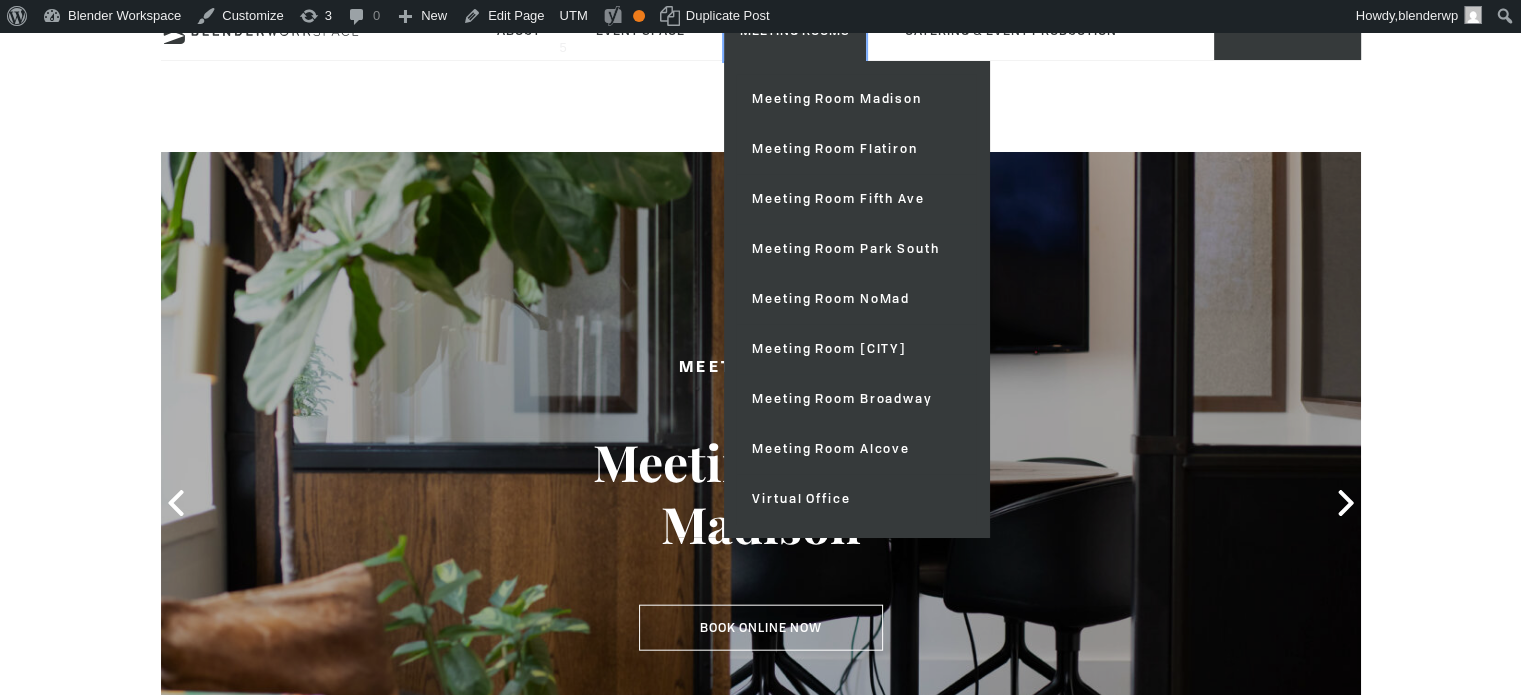 click on "Meeting Rooms" at bounding box center [795, 30] 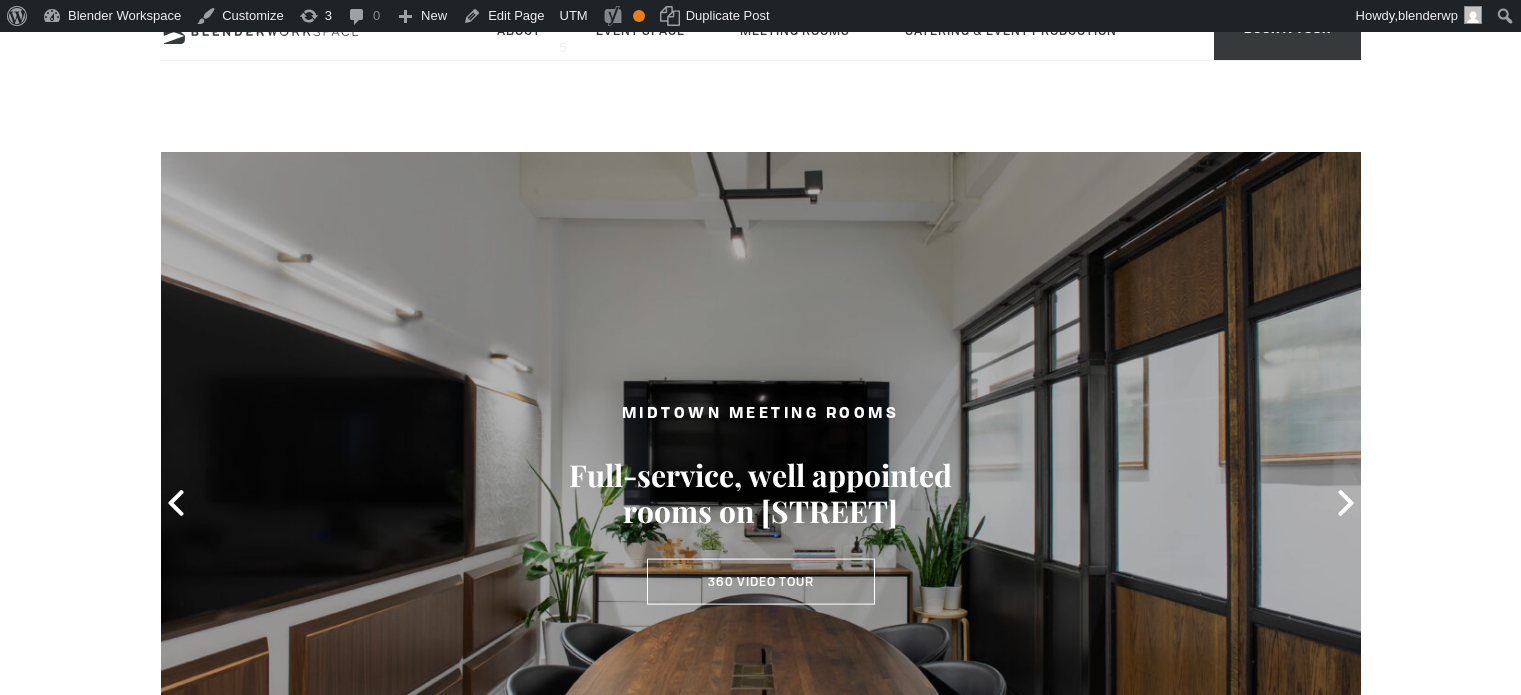 scroll, scrollTop: 0, scrollLeft: 0, axis: both 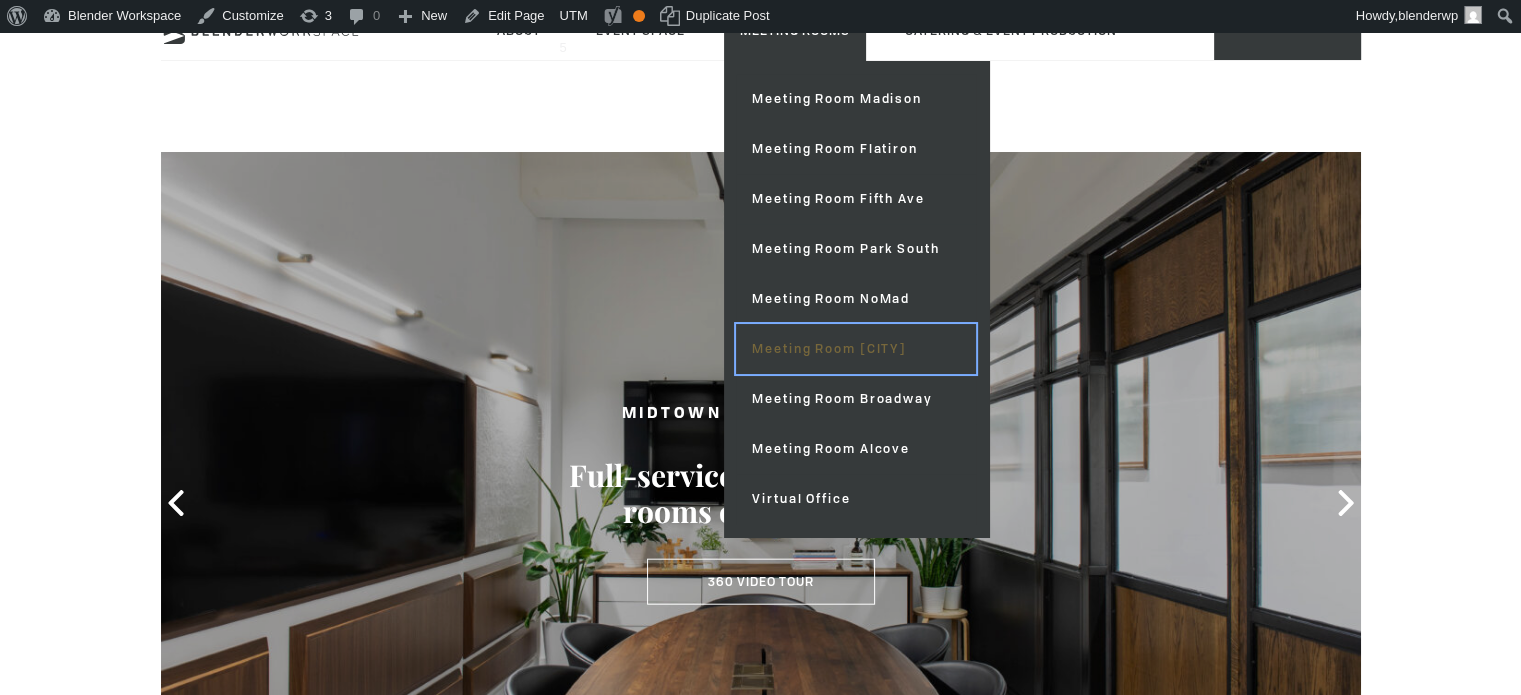 click on "Meeting Room [CITY]" at bounding box center (855, 349) 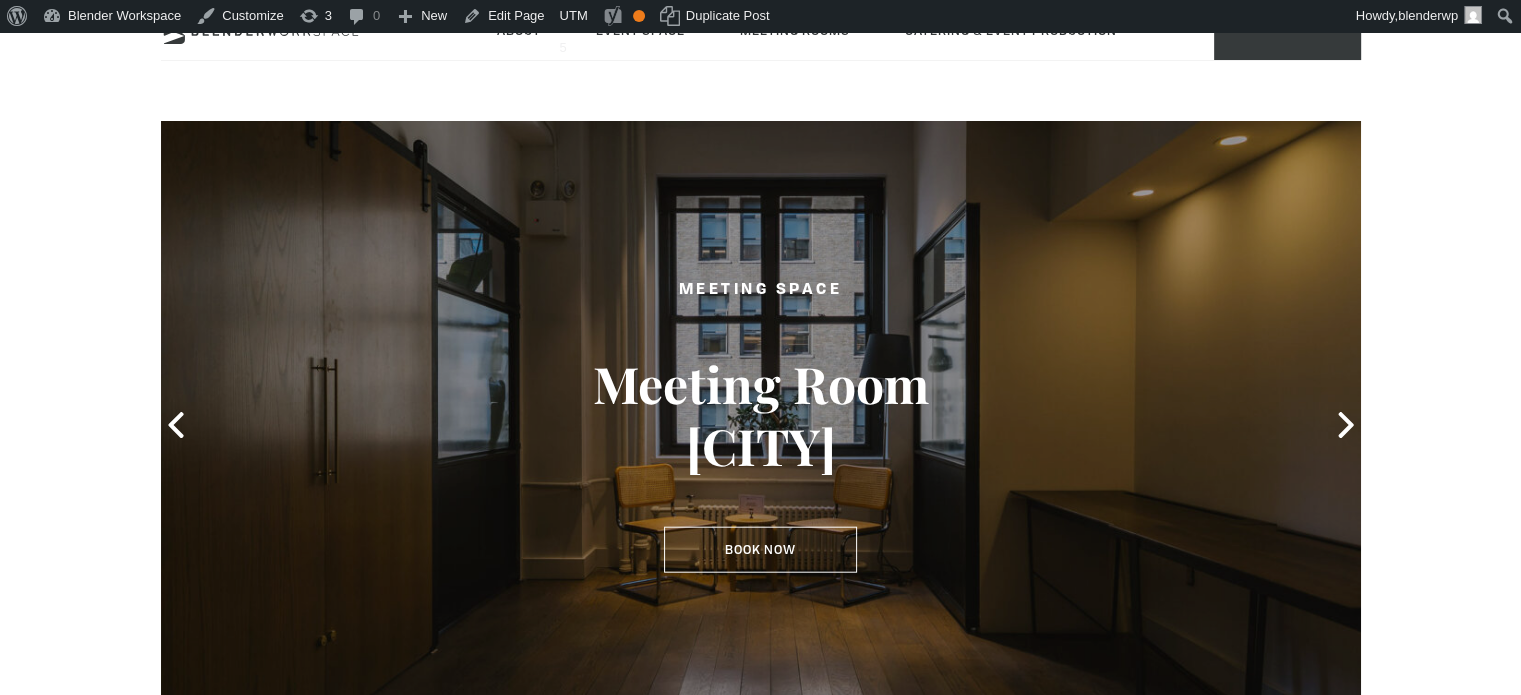 scroll, scrollTop: 100, scrollLeft: 0, axis: vertical 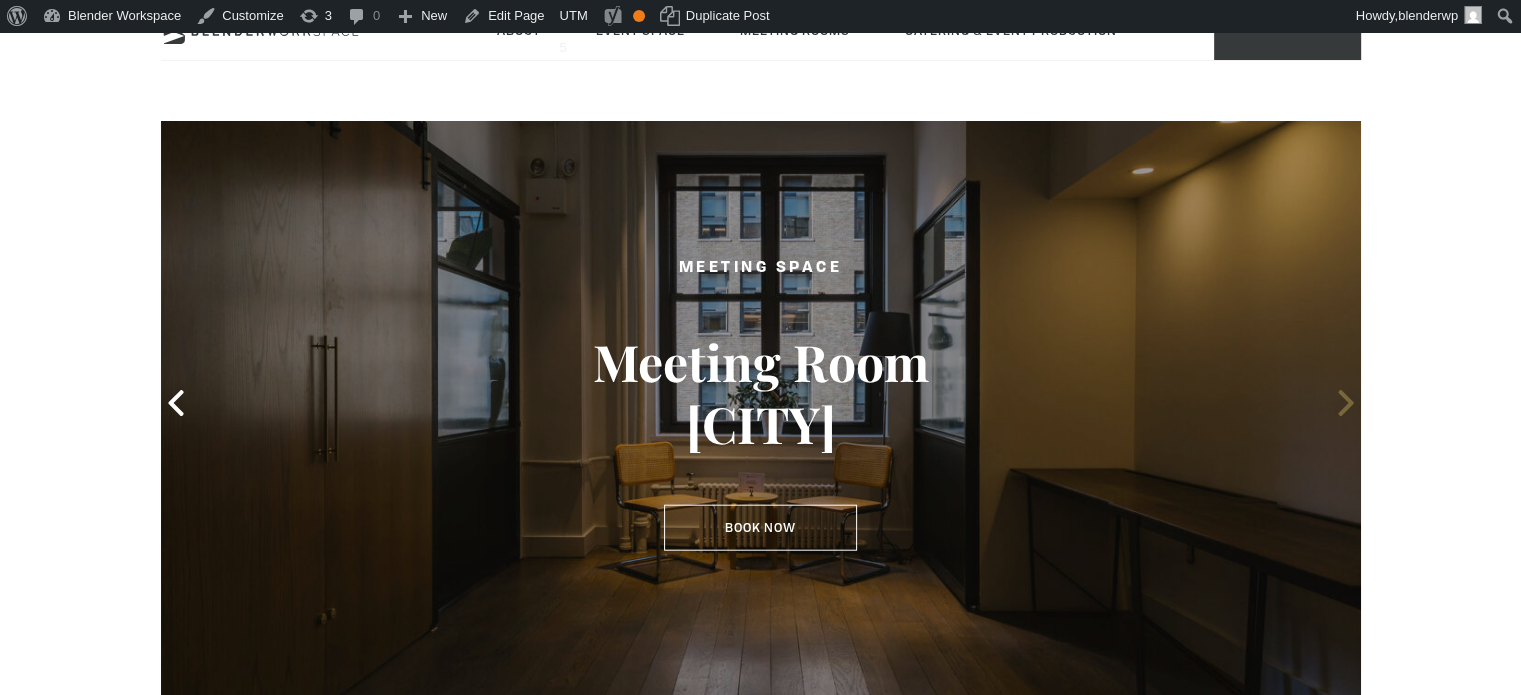 click 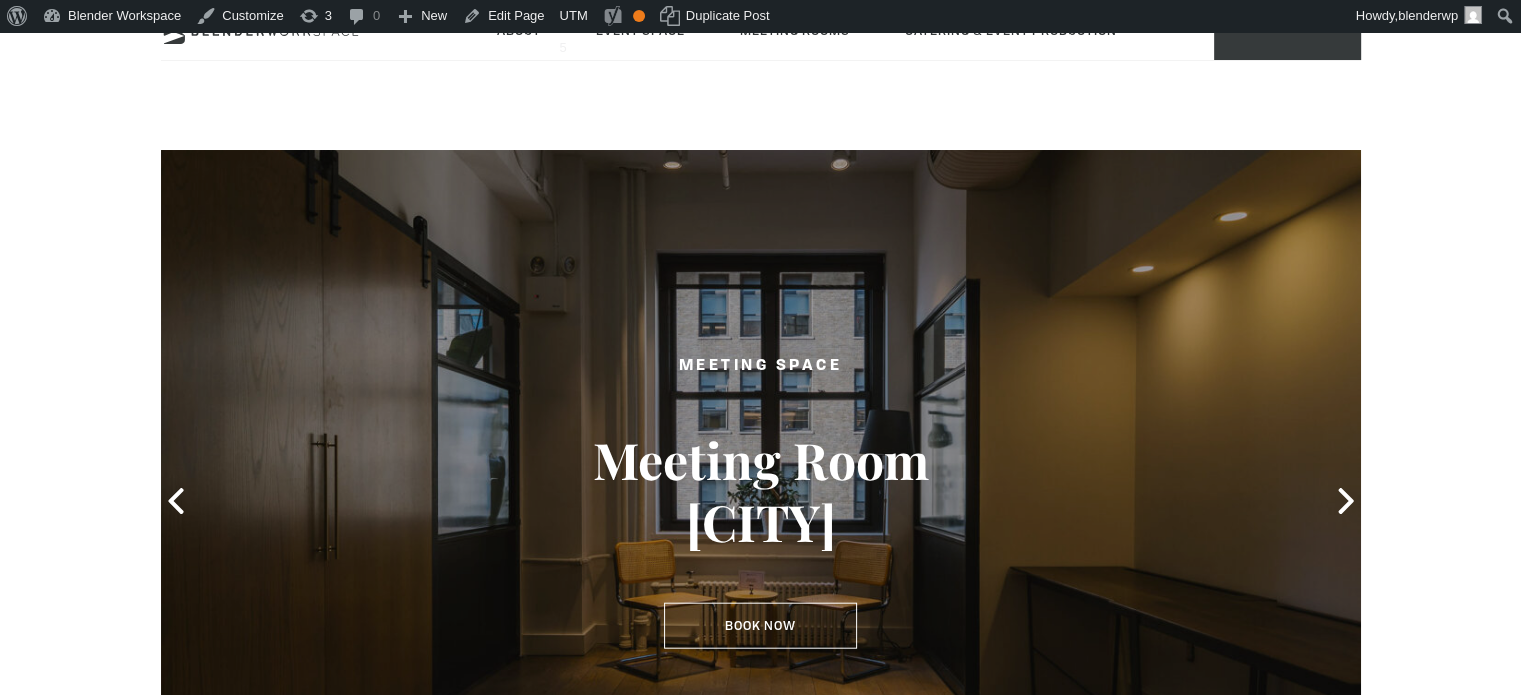 scroll, scrollTop: 0, scrollLeft: 0, axis: both 